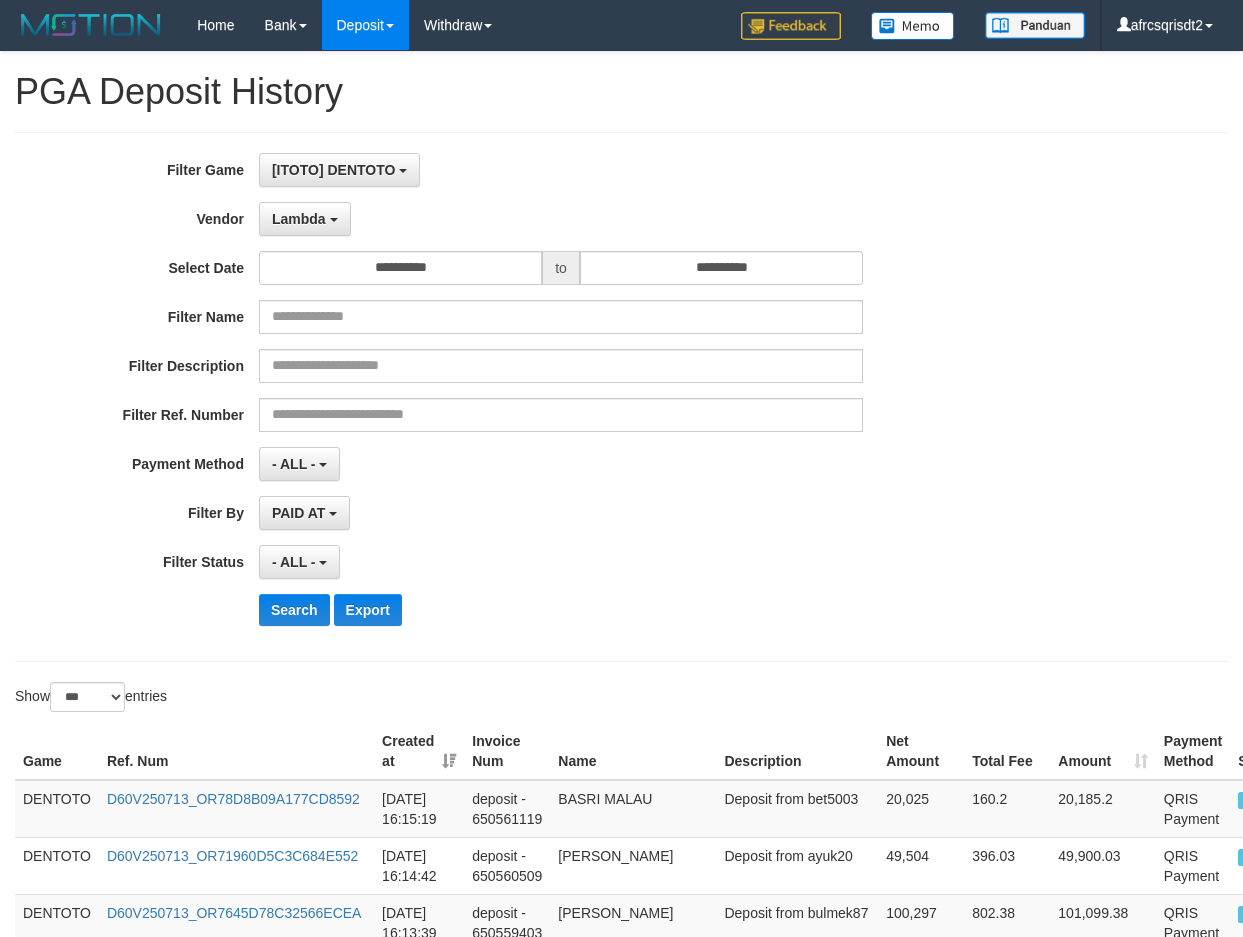 select on "**********" 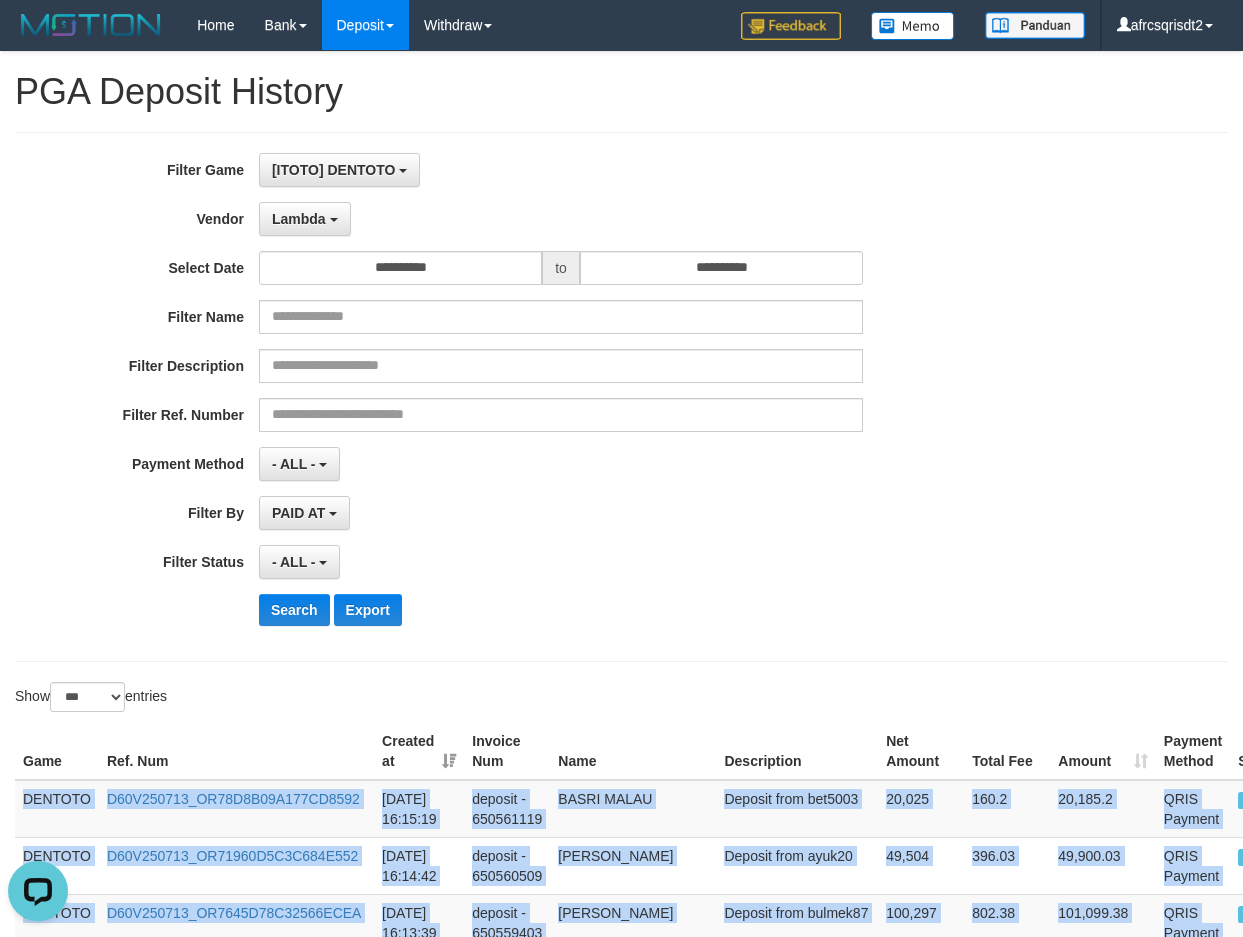 scroll, scrollTop: 0, scrollLeft: 0, axis: both 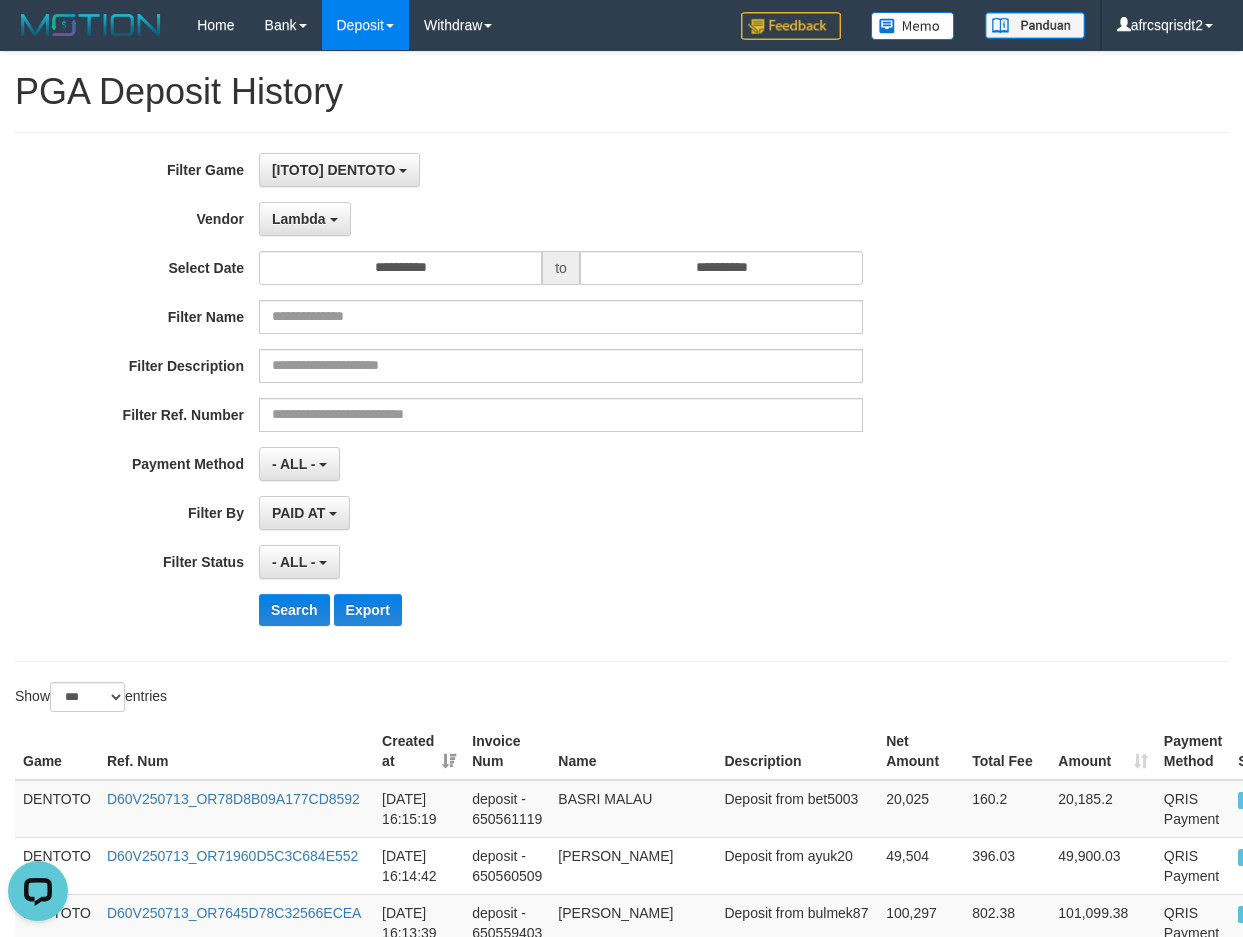 click on "**********" at bounding box center (518, 397) 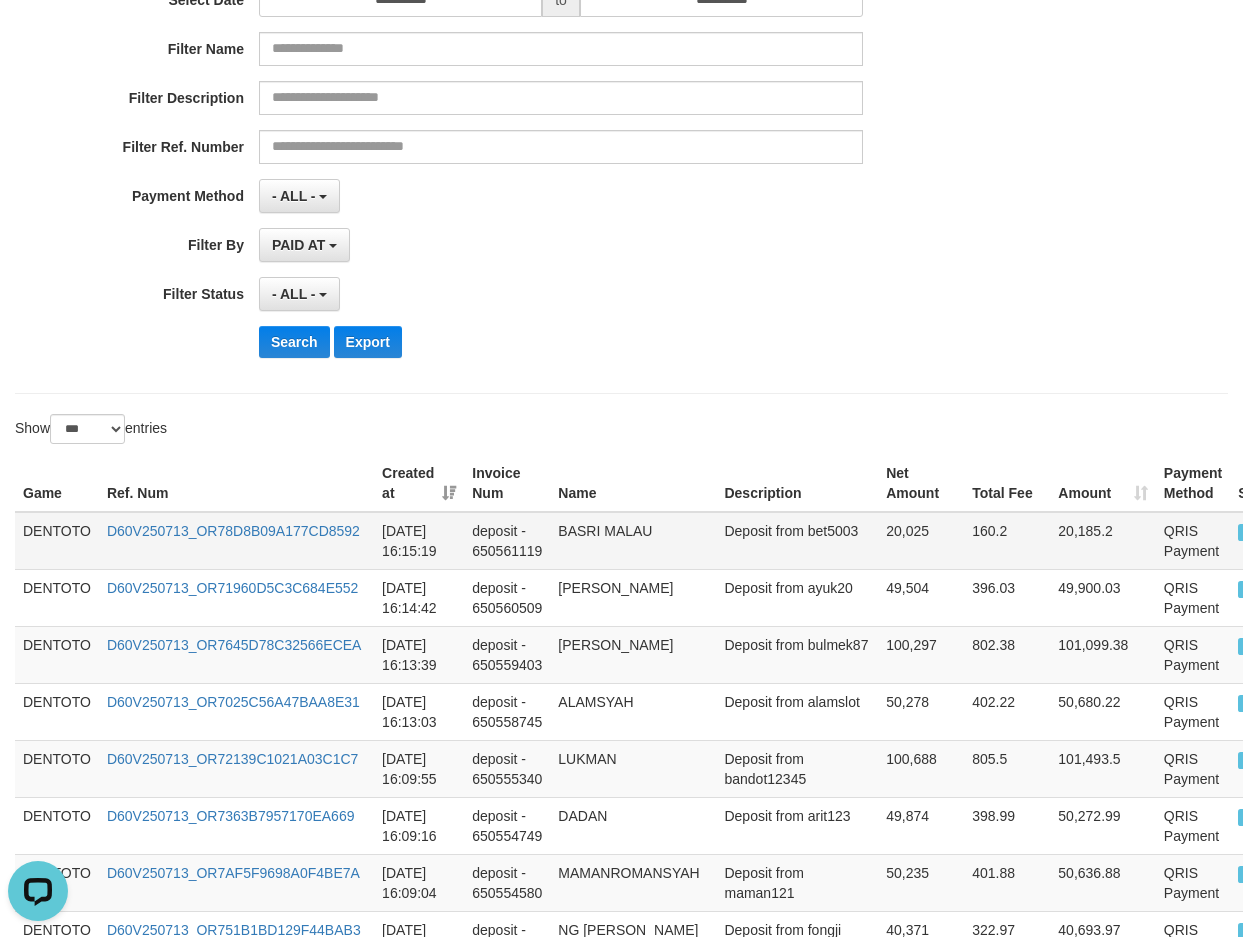 scroll, scrollTop: 333, scrollLeft: 0, axis: vertical 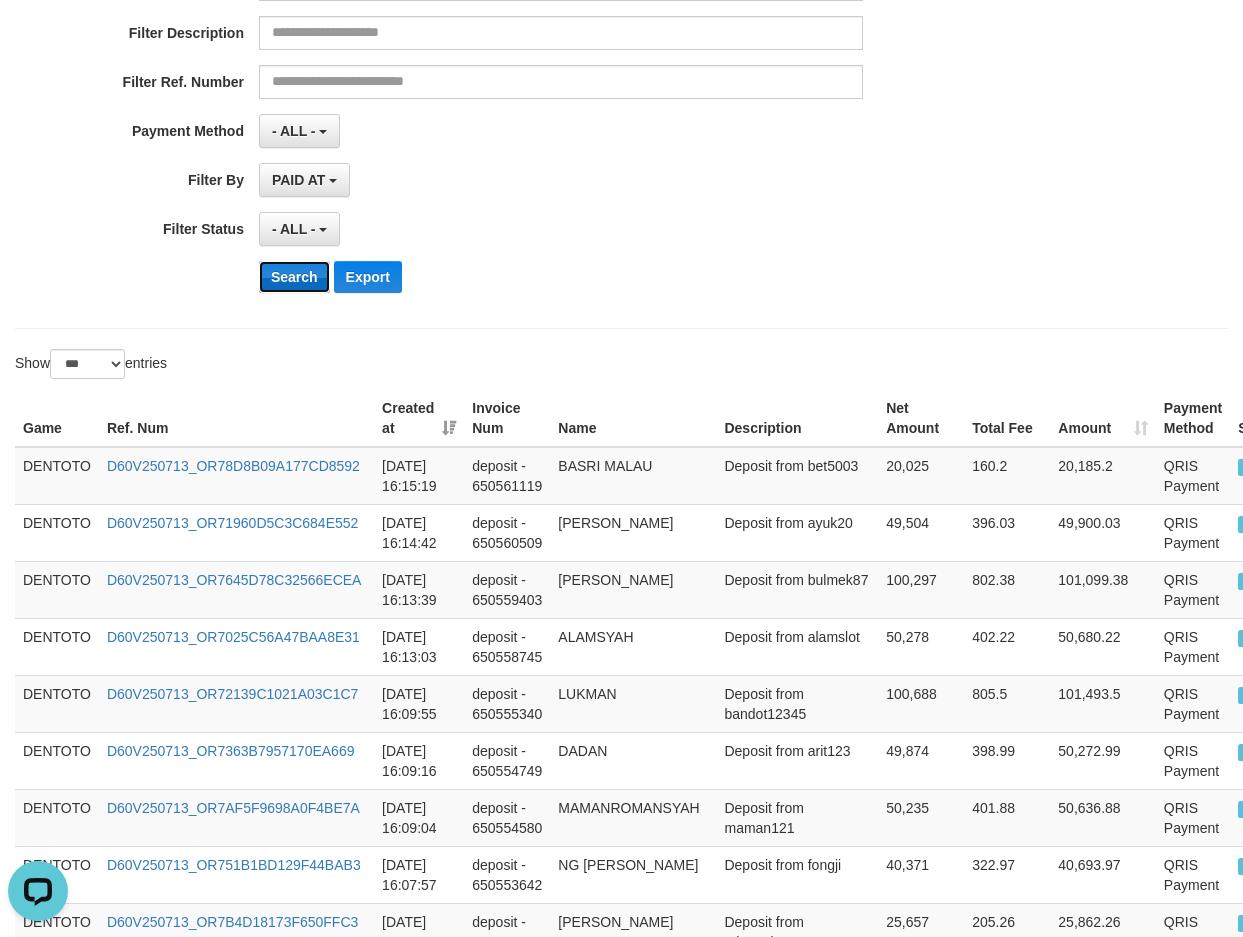 click on "Search" at bounding box center [294, 277] 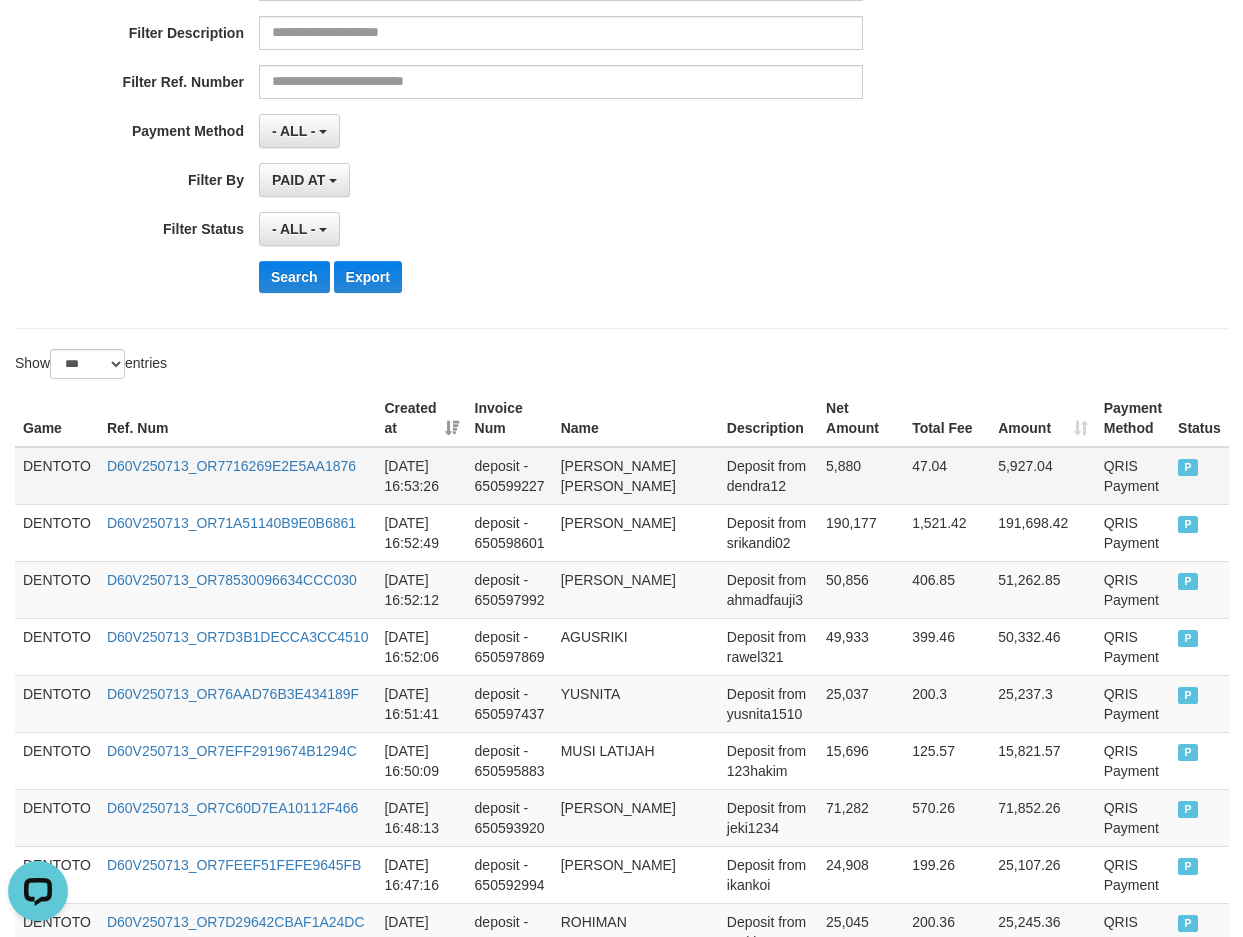 click on "DENTOTO" at bounding box center (57, 476) 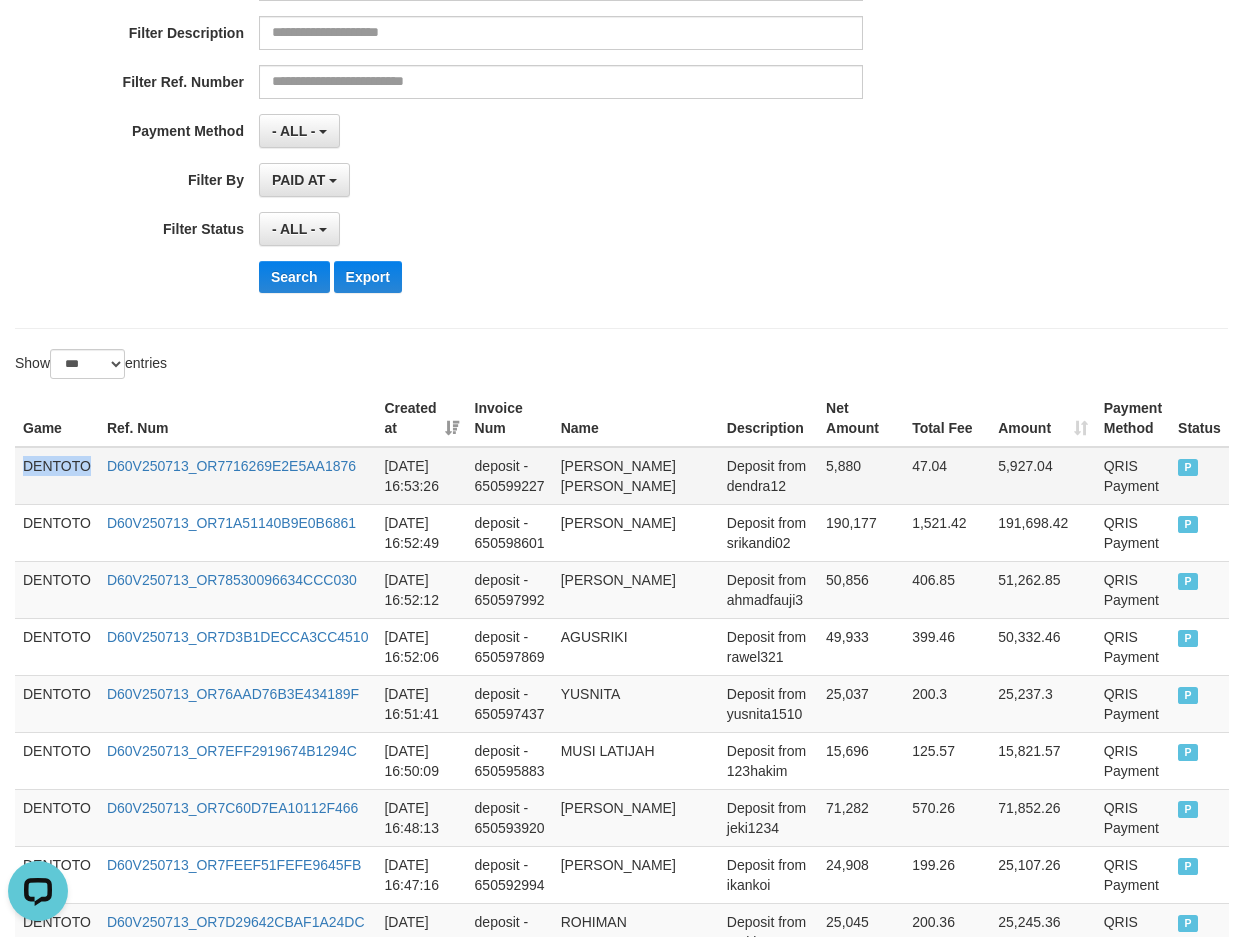 click on "DENTOTO" at bounding box center (57, 476) 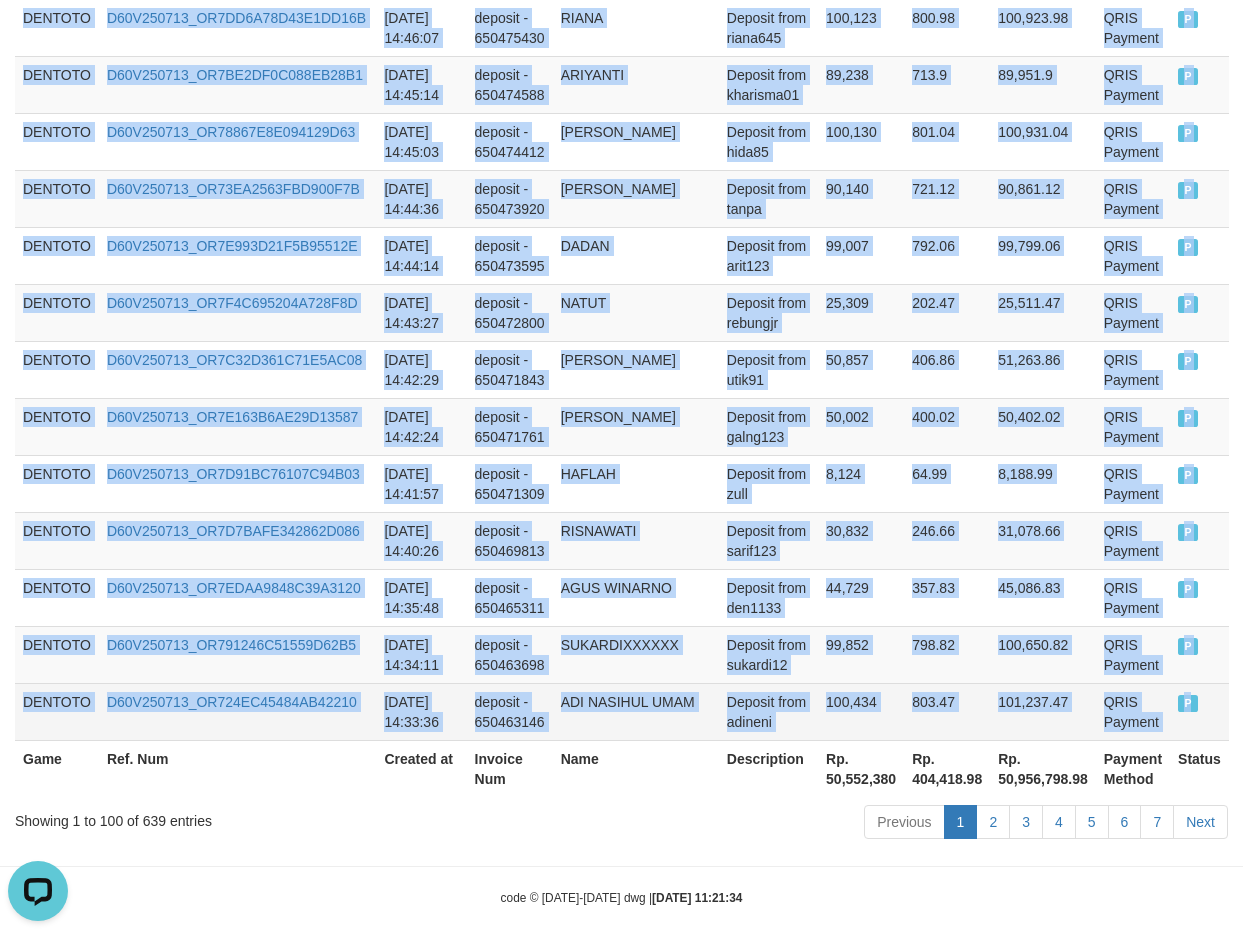 click on "P" at bounding box center (1188, 703) 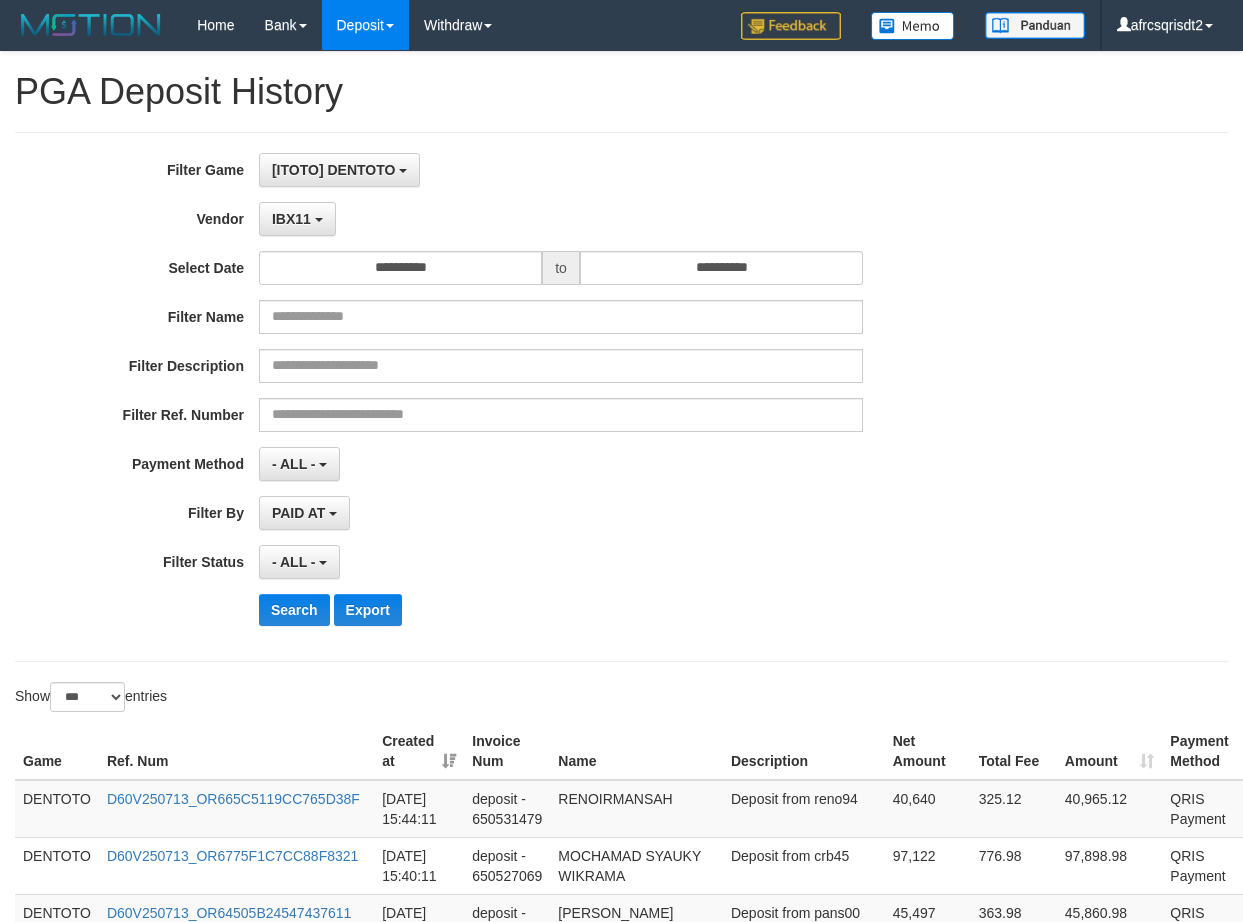 select on "**********" 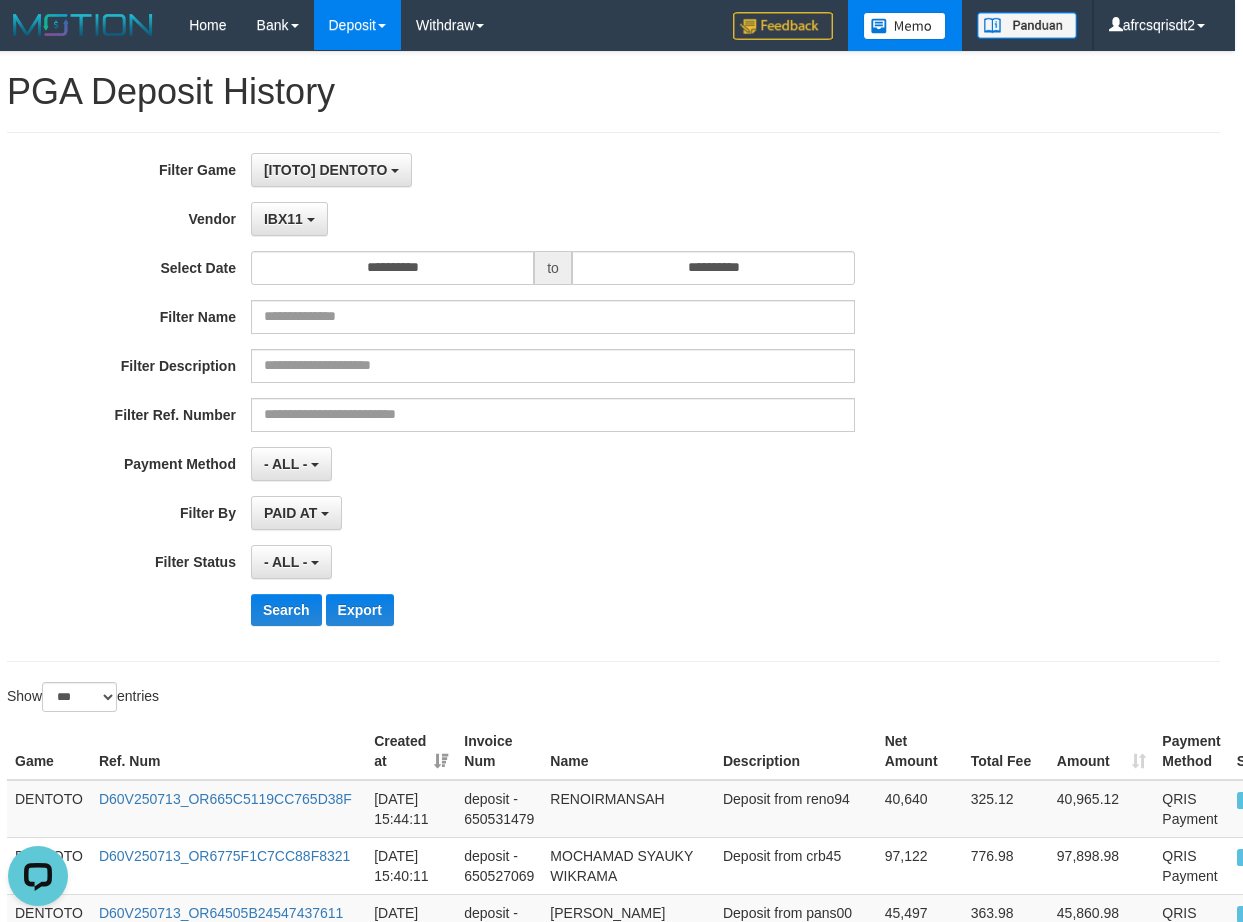 scroll, scrollTop: 0, scrollLeft: 0, axis: both 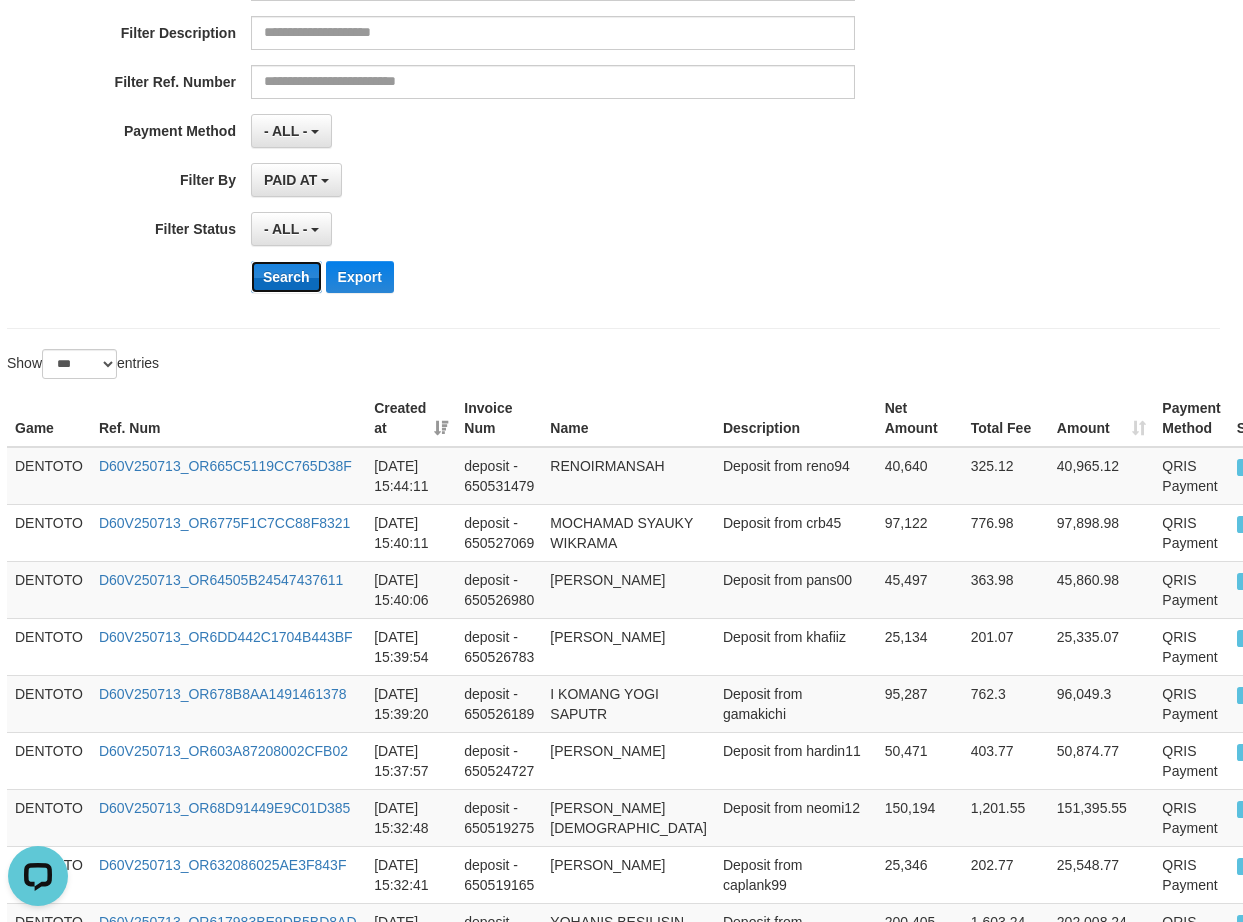 click on "Search" at bounding box center [286, 277] 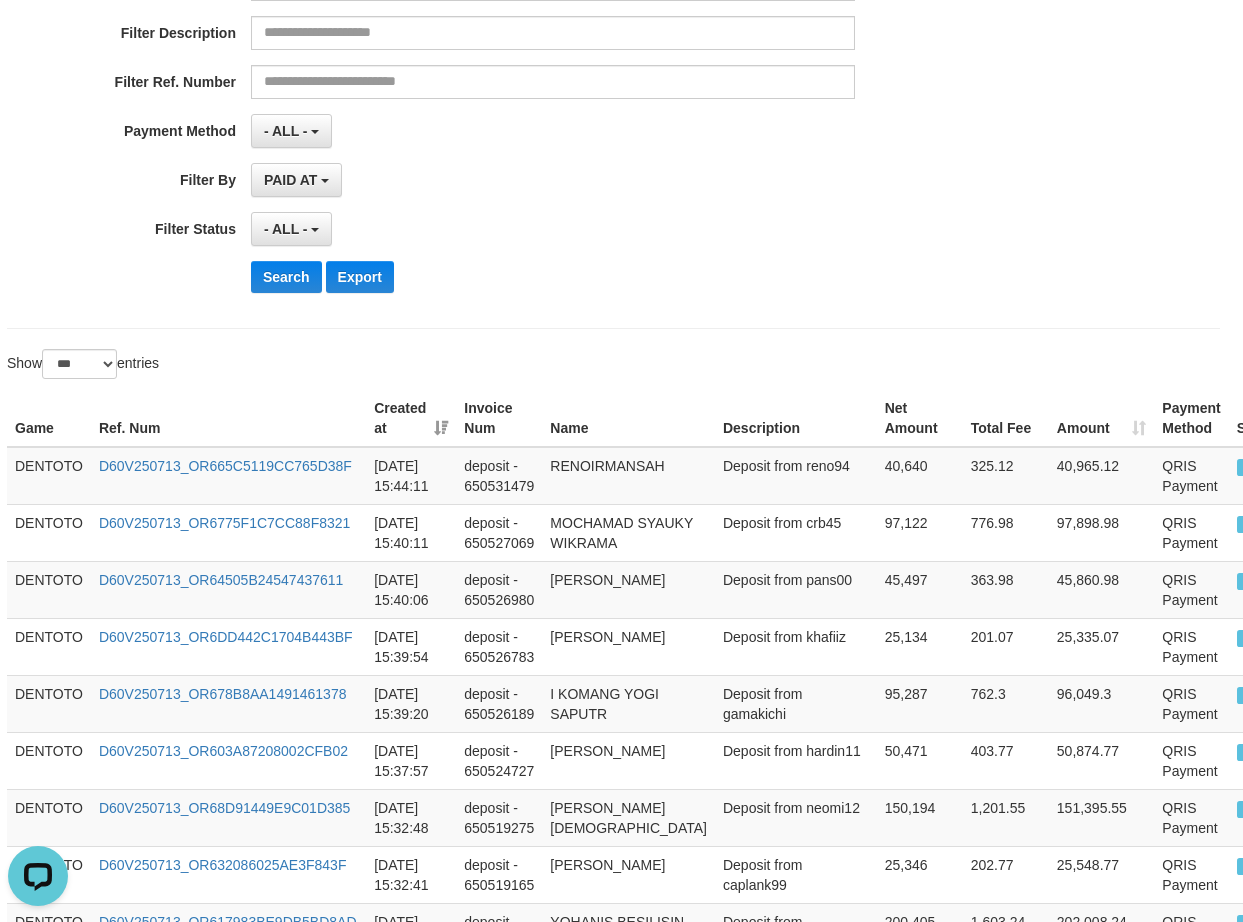 click on "**********" at bounding box center [613, 2996] 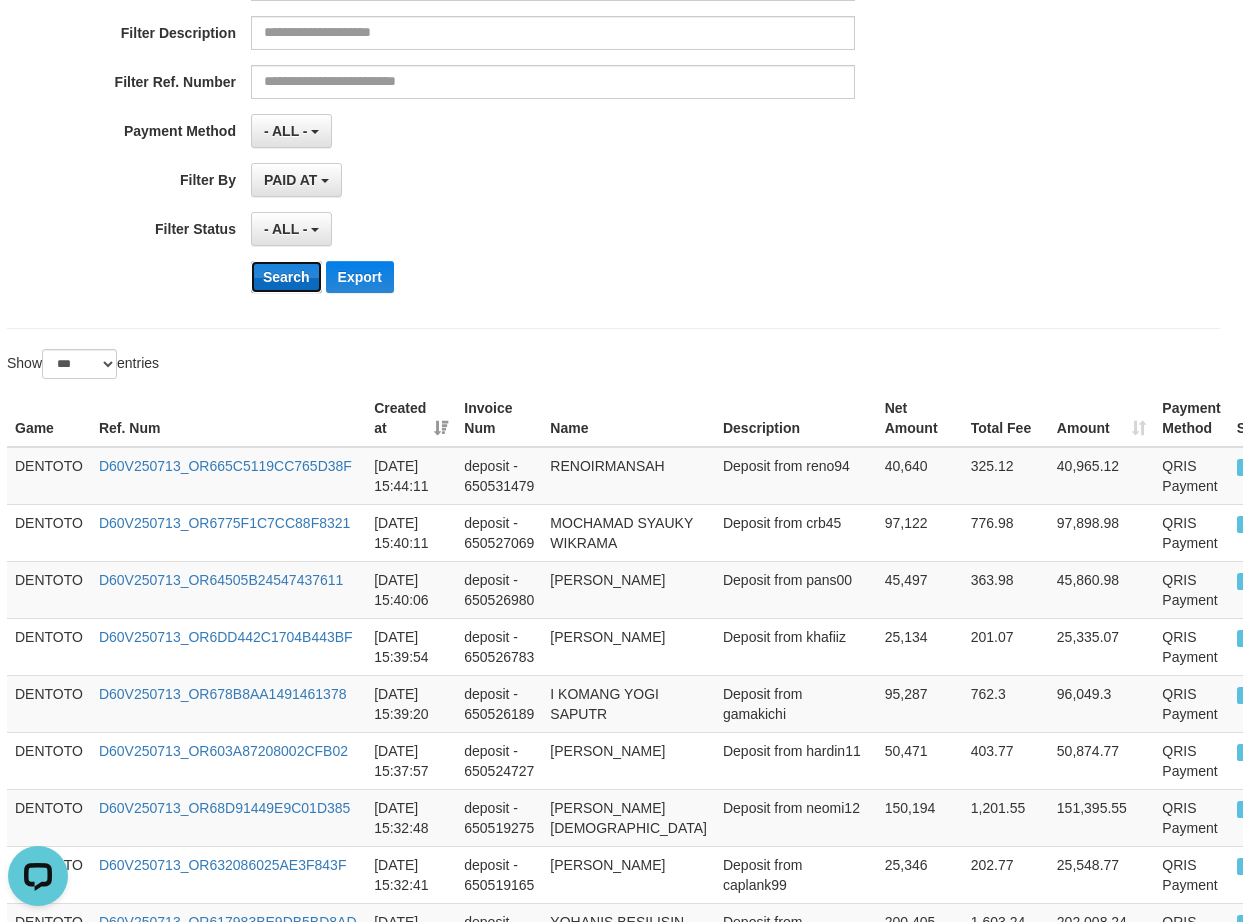 click on "Search" at bounding box center (286, 277) 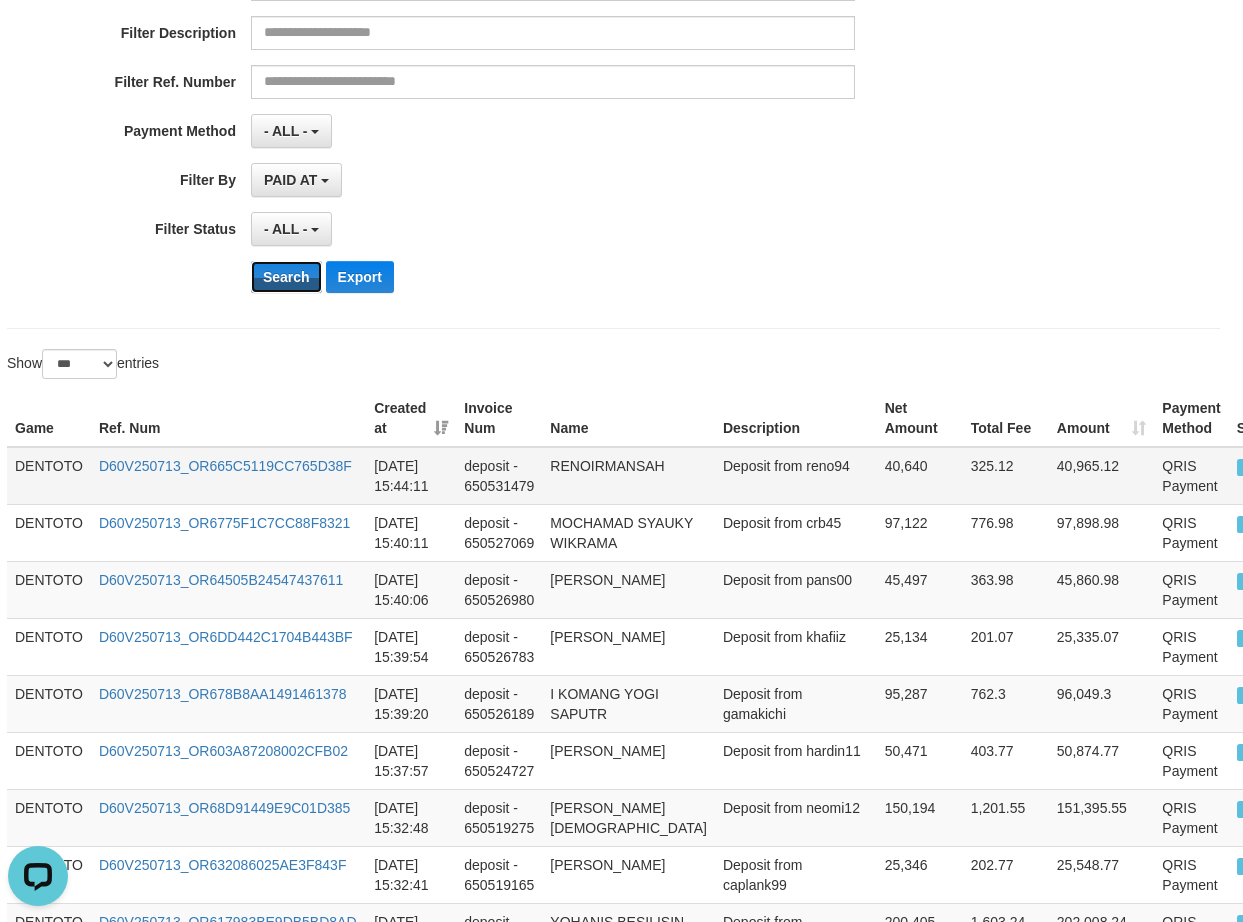 type 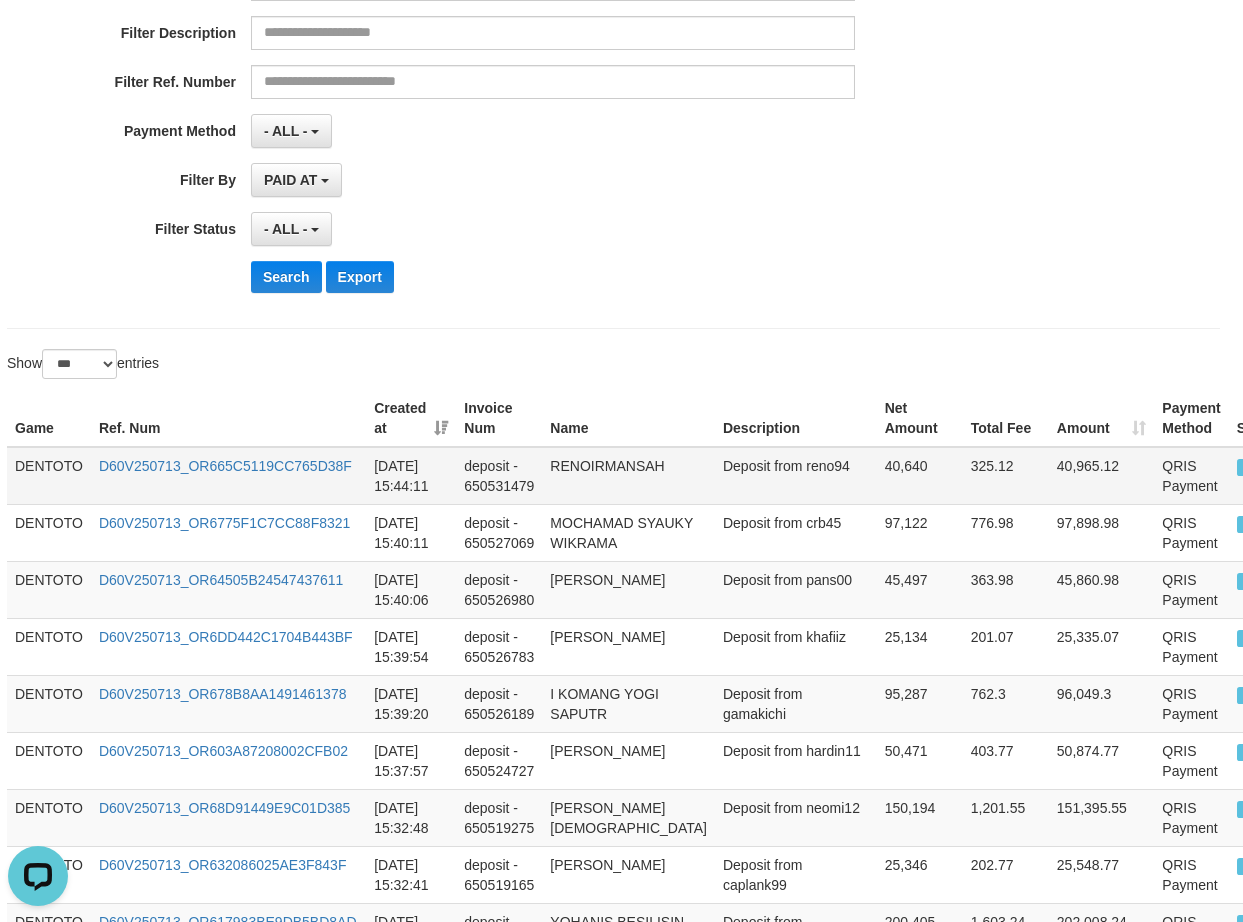 drag, startPoint x: 243, startPoint y: 476, endPoint x: 28, endPoint y: 454, distance: 216.12265 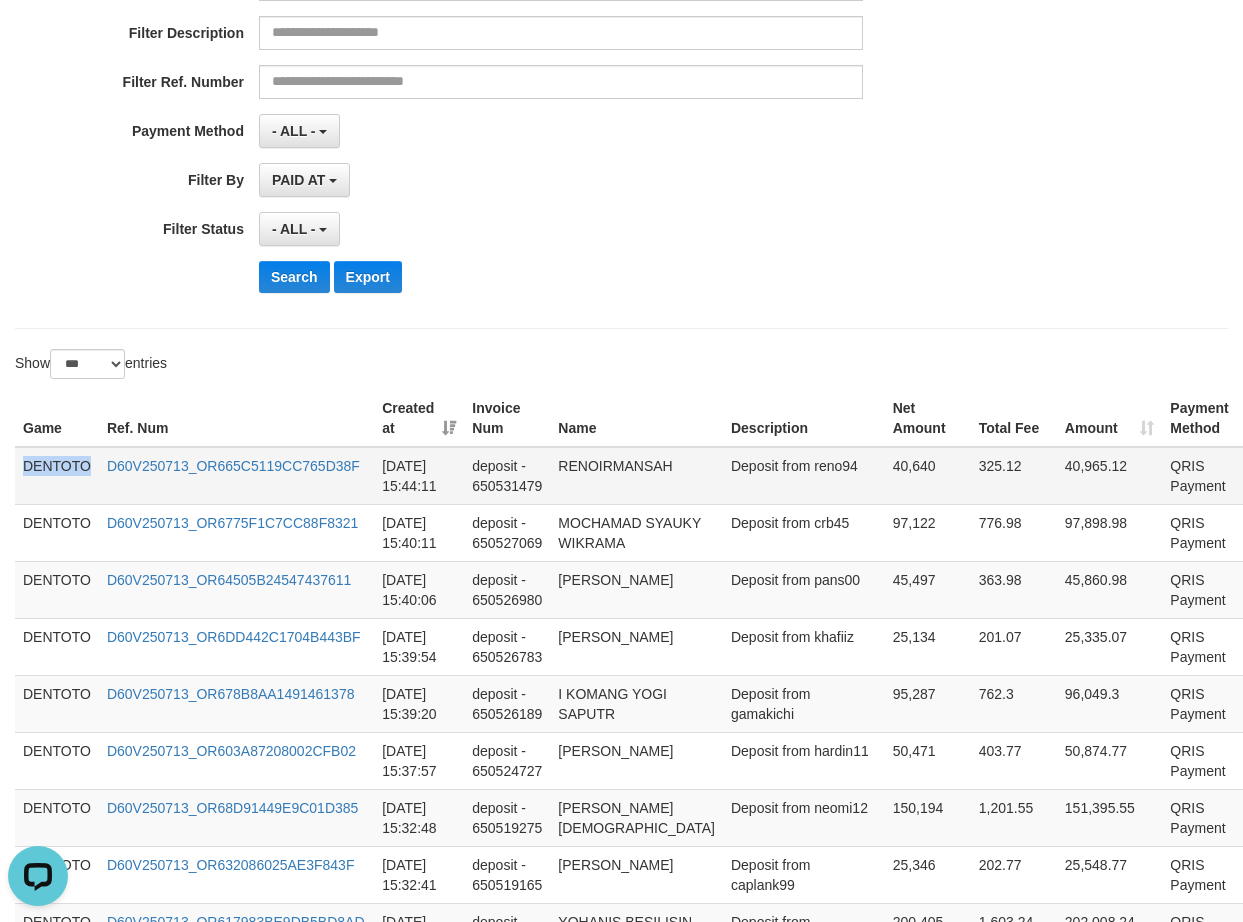 click on "DENTOTO" at bounding box center (57, 476) 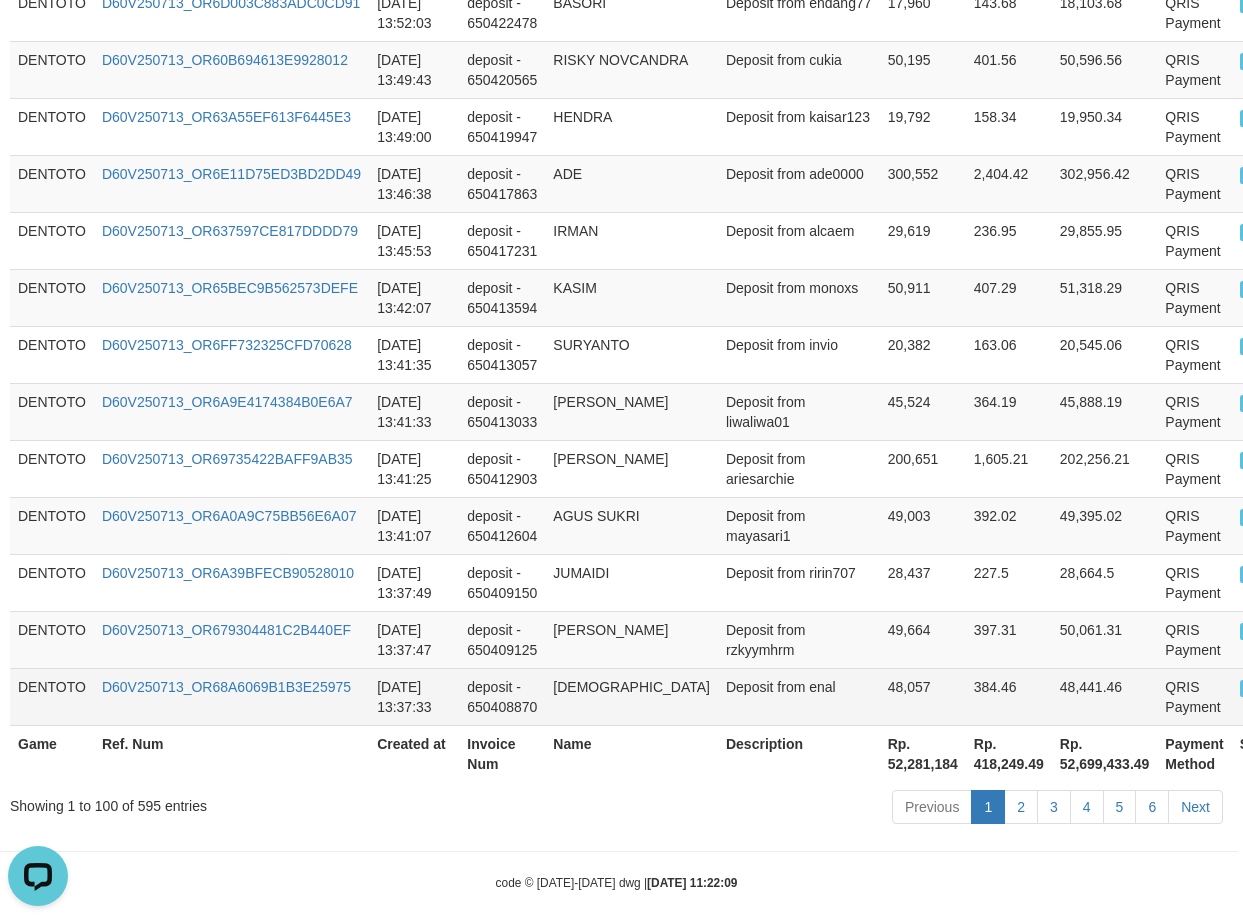 scroll, scrollTop: 5775, scrollLeft: 8, axis: both 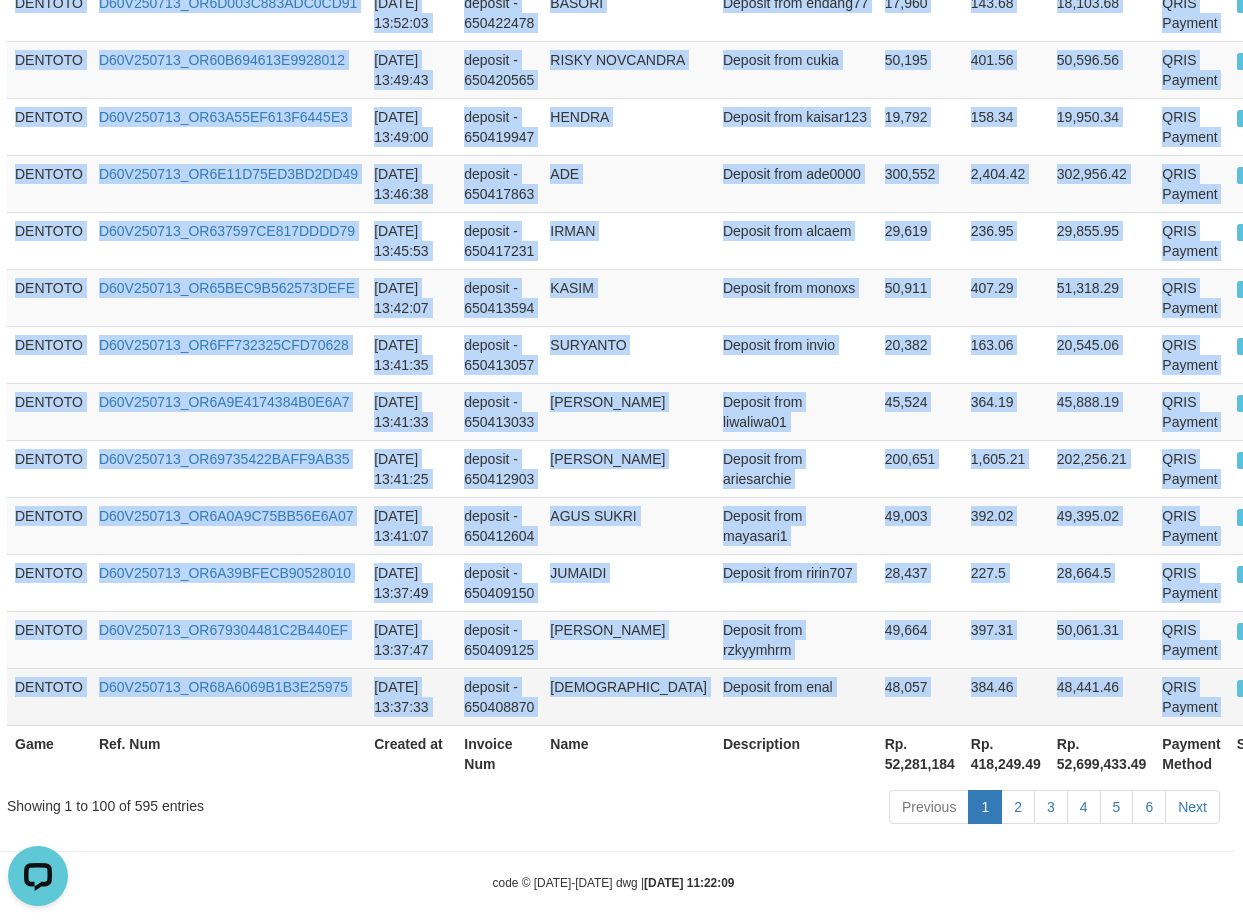 click on "P" at bounding box center (1258, 696) 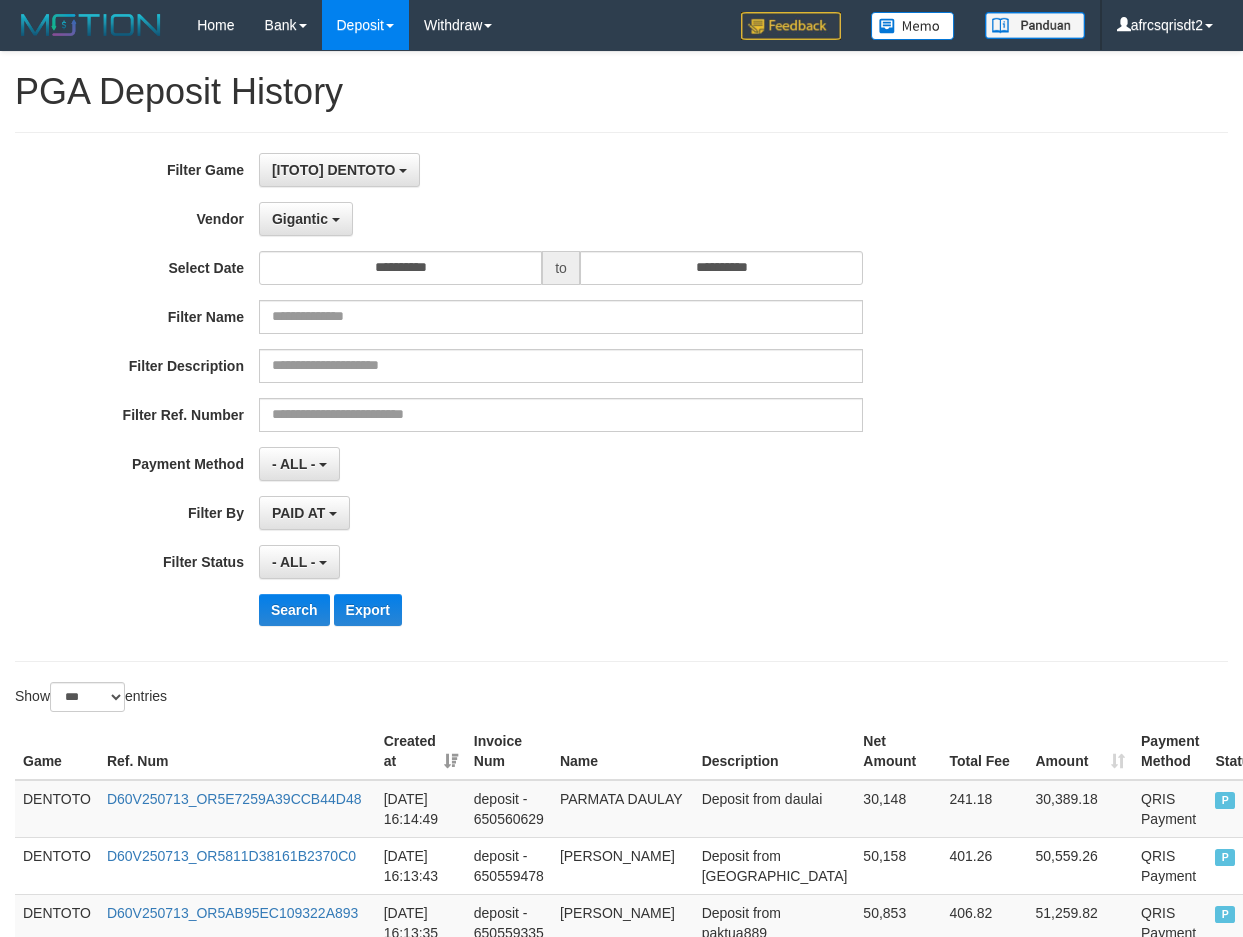 select on "**********" 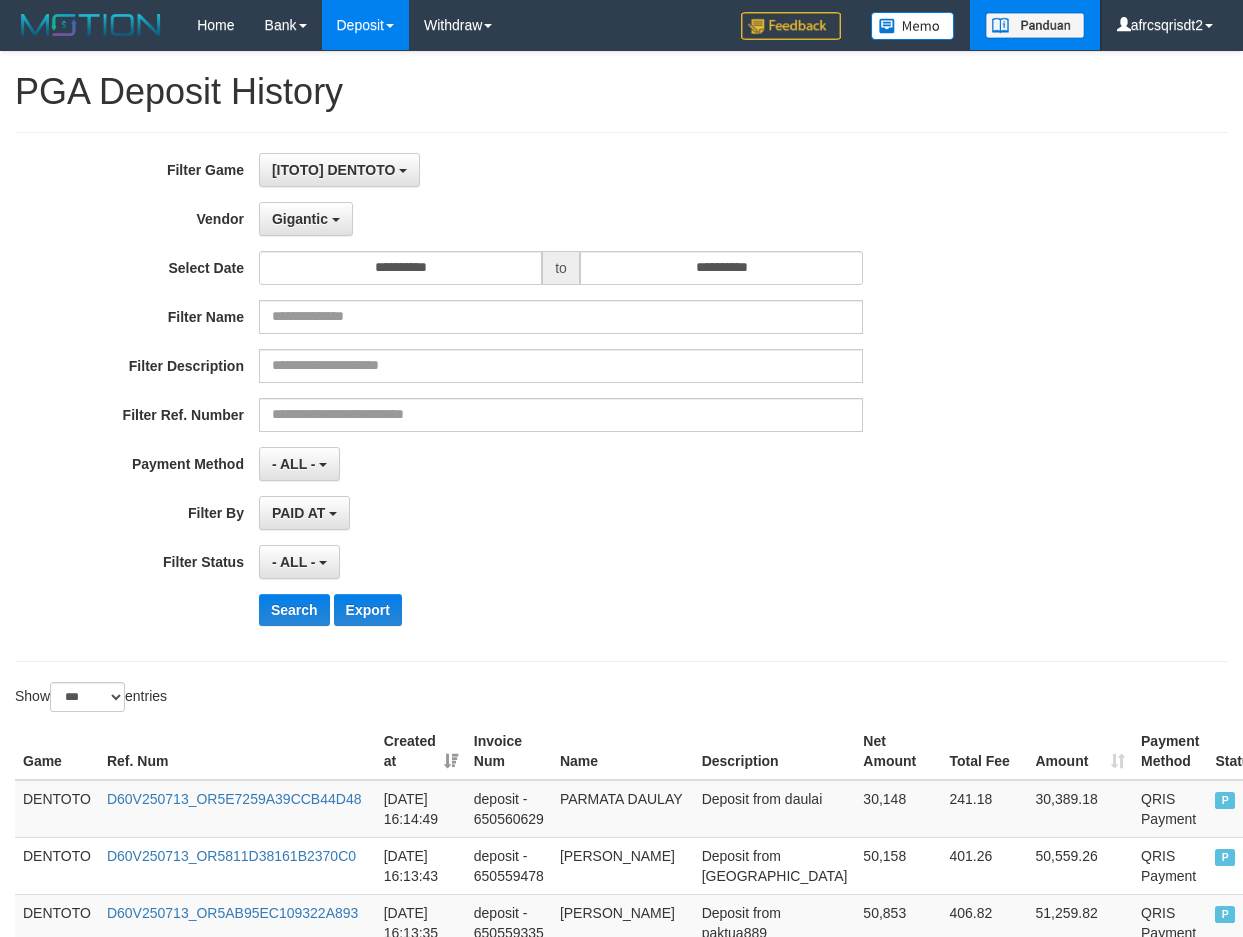 scroll, scrollTop: 0, scrollLeft: 0, axis: both 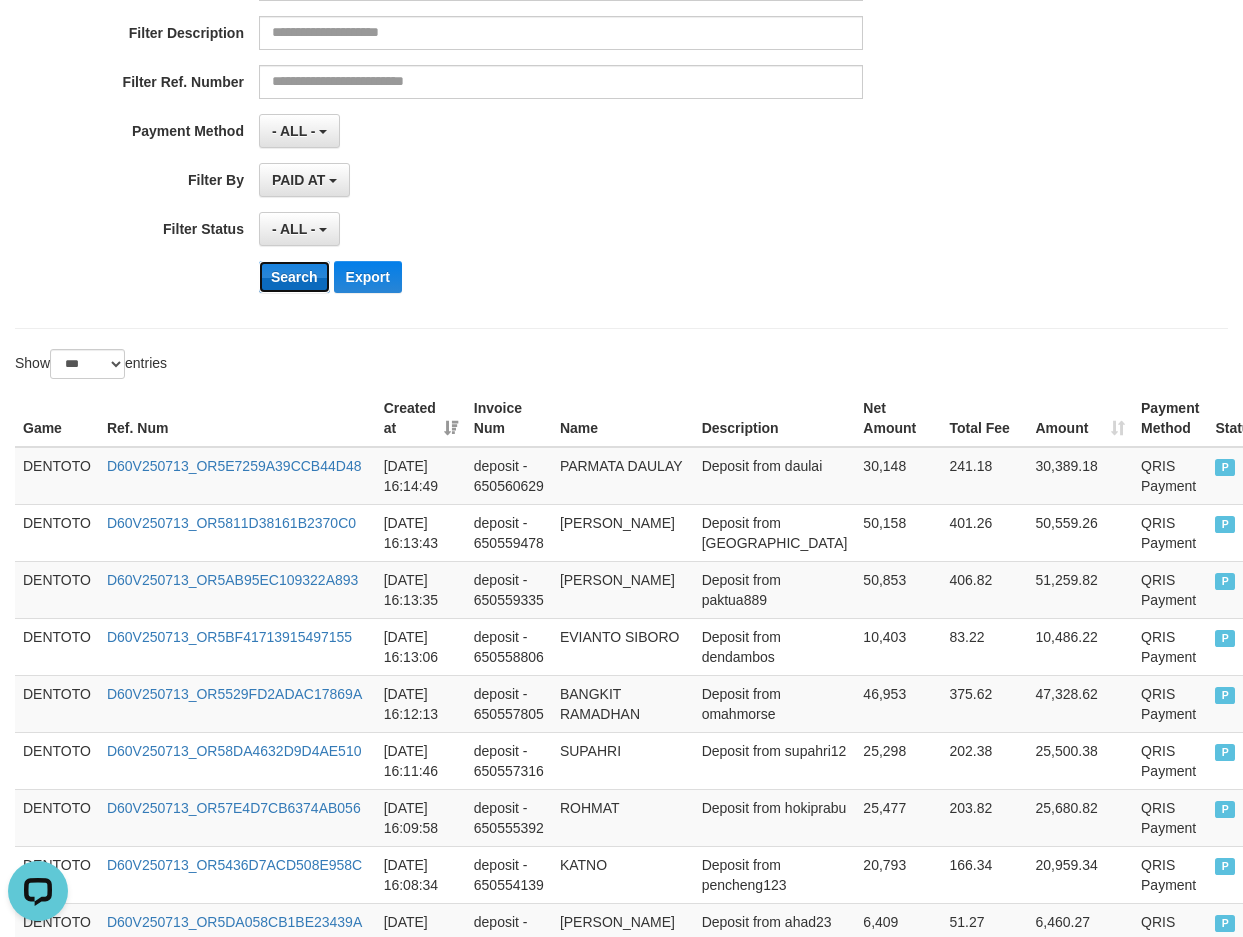 click on "Search" at bounding box center (294, 277) 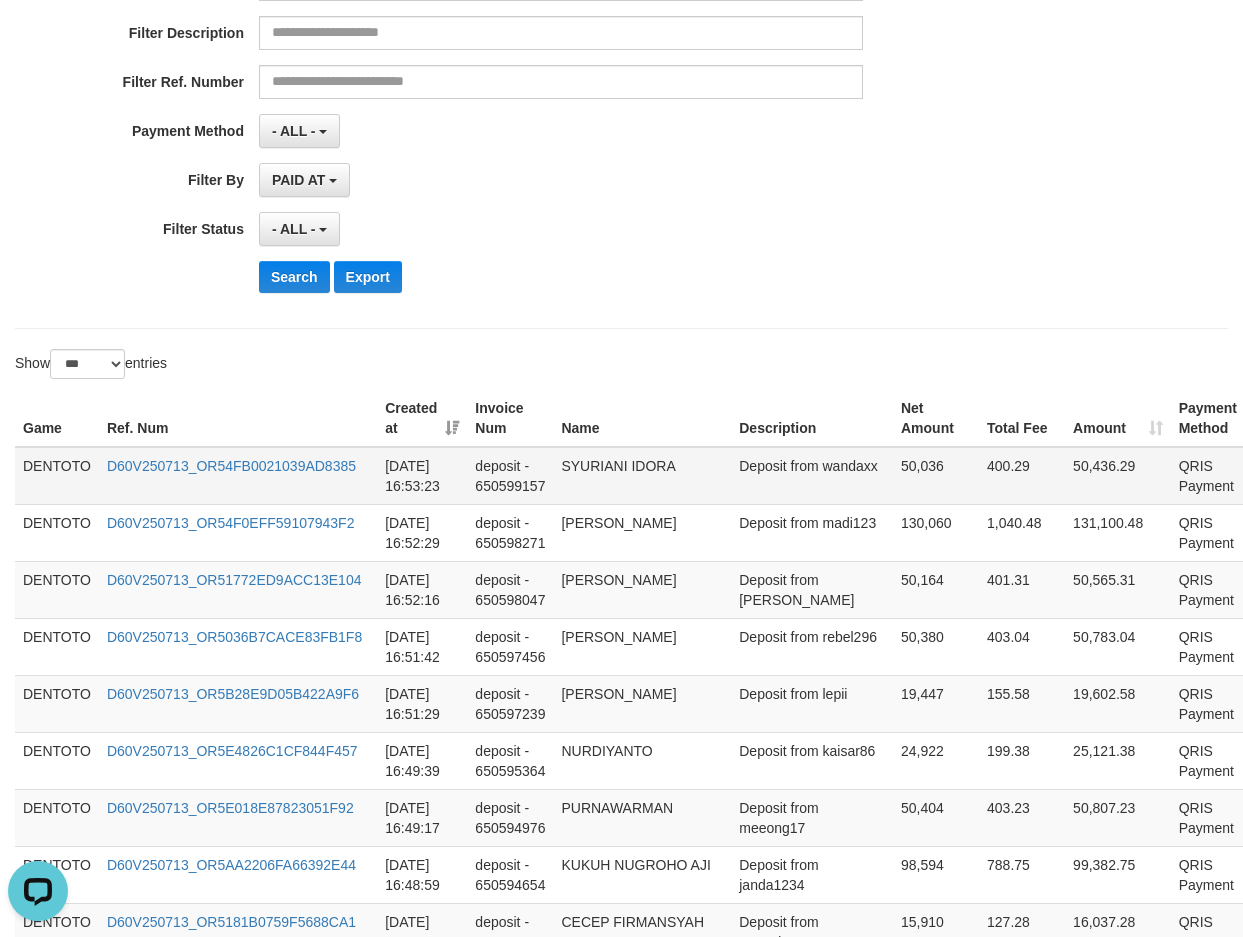 click on "DENTOTO" at bounding box center (57, 476) 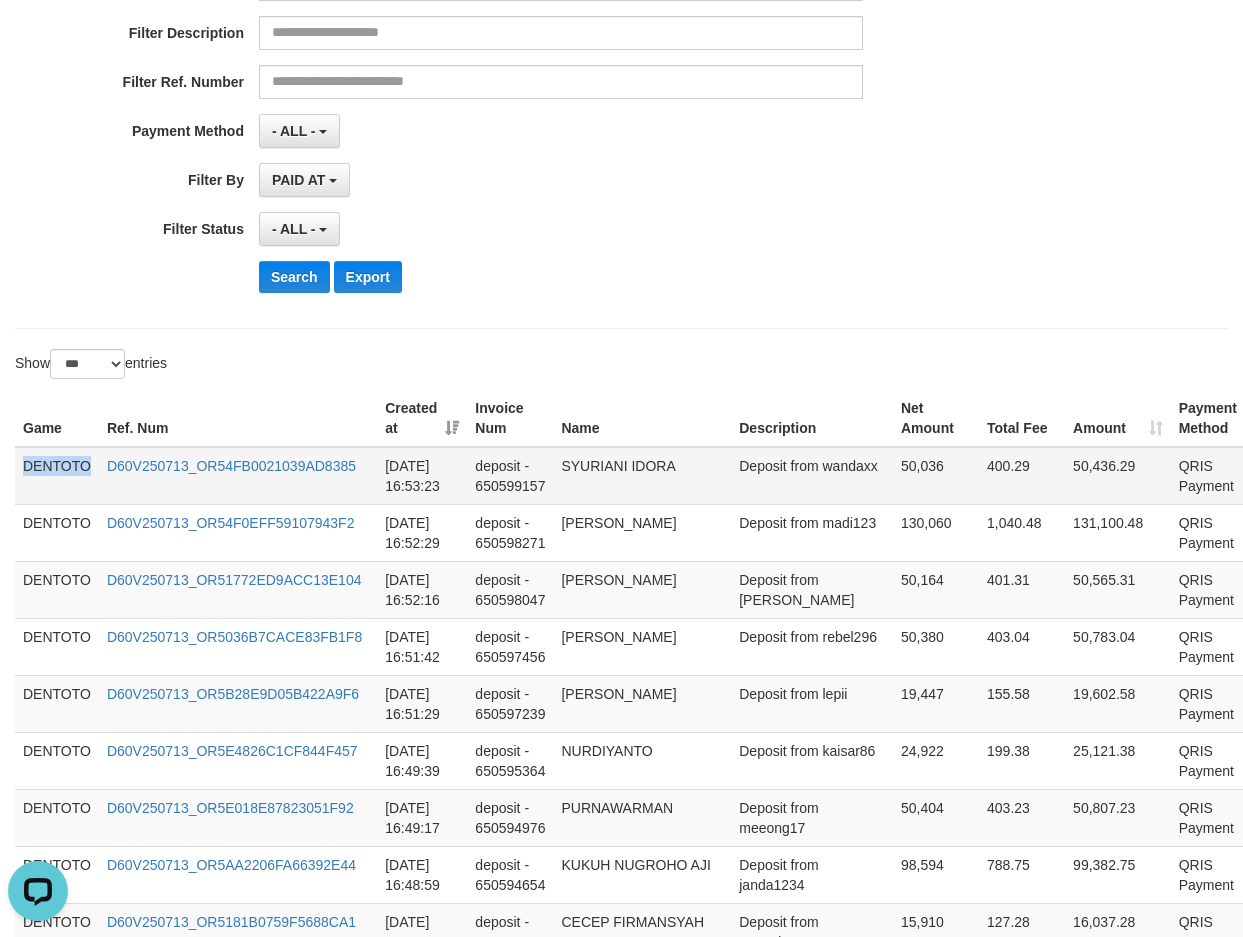 click on "DENTOTO" at bounding box center (57, 476) 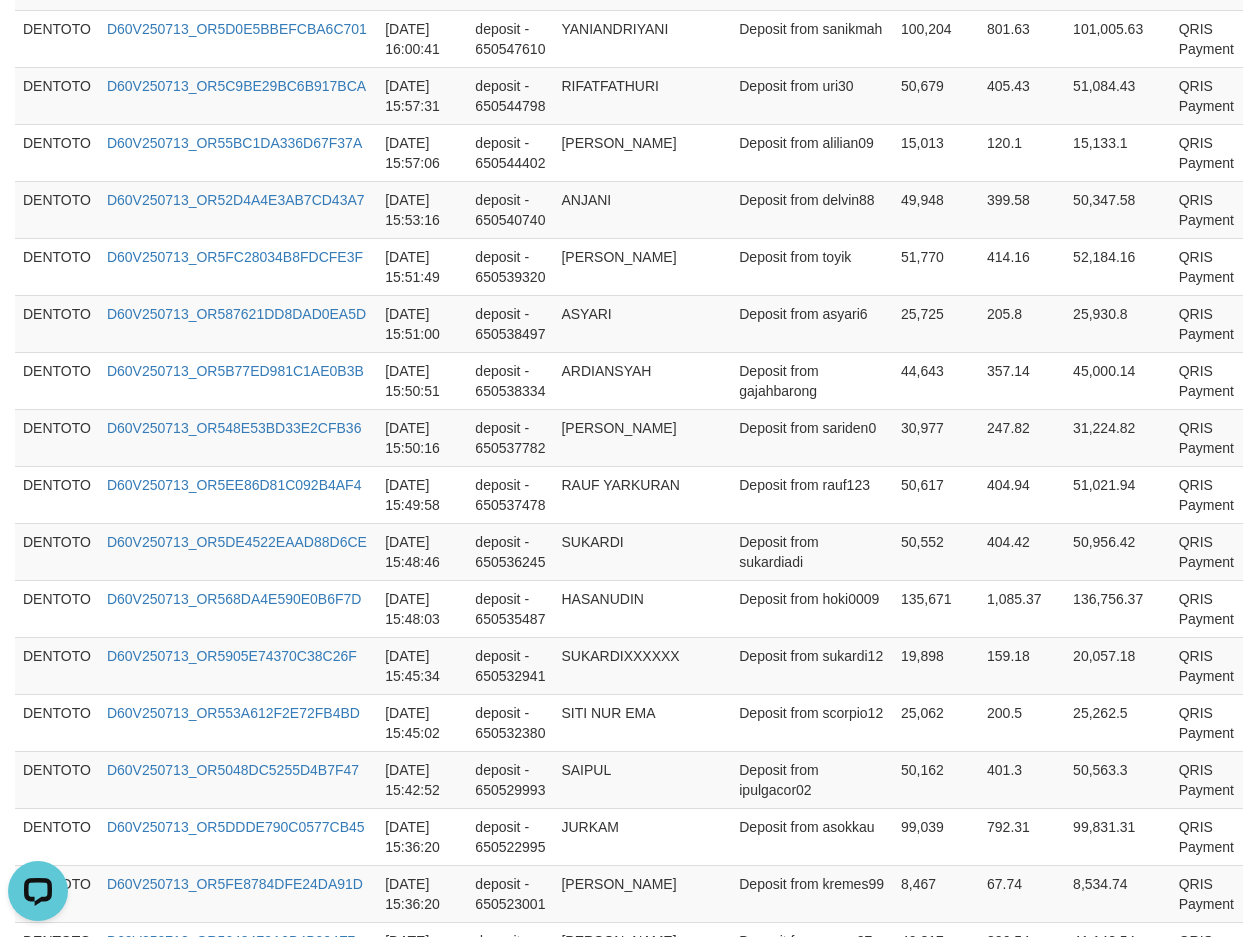 scroll, scrollTop: 5760, scrollLeft: 0, axis: vertical 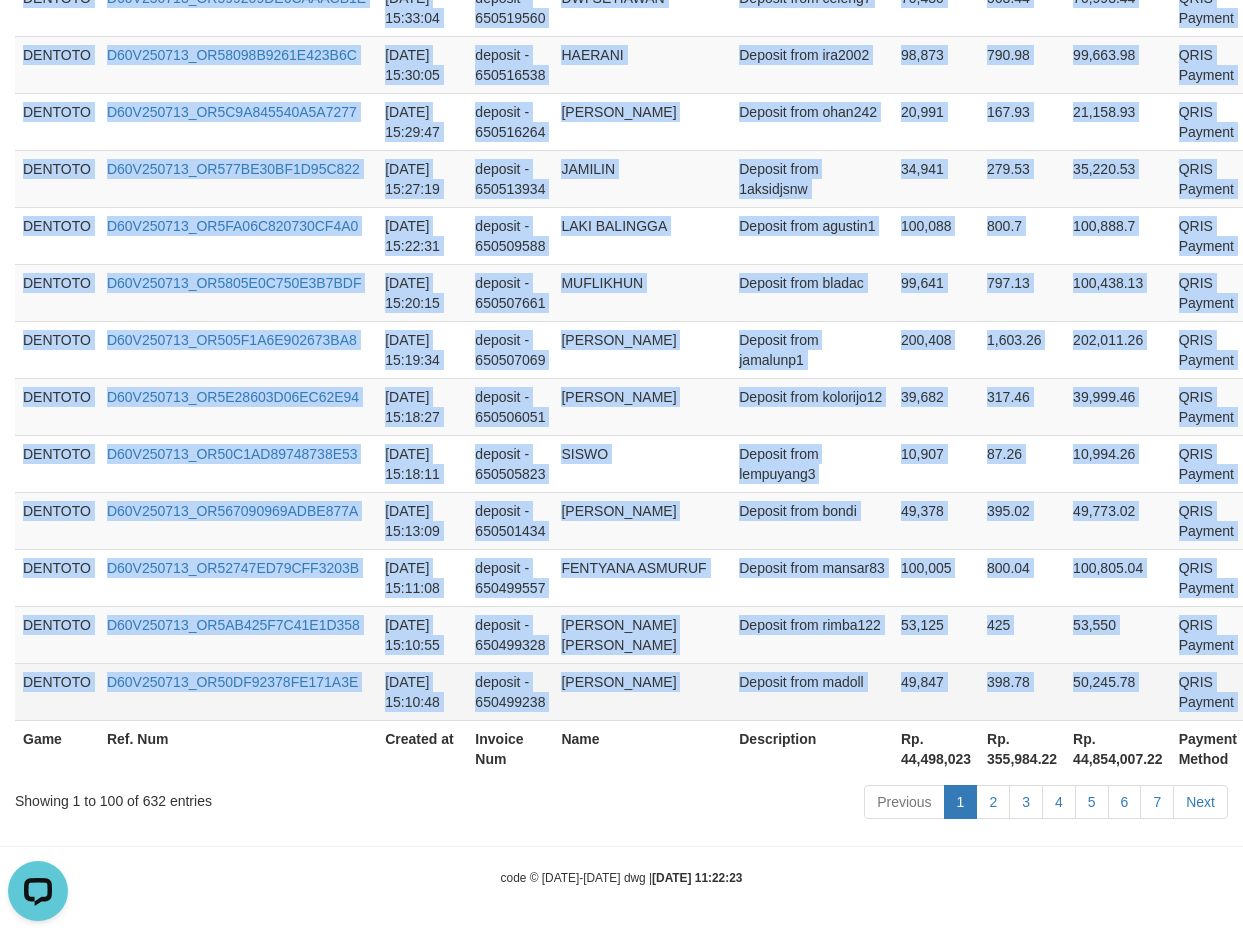 click on "P" at bounding box center (1274, 691) 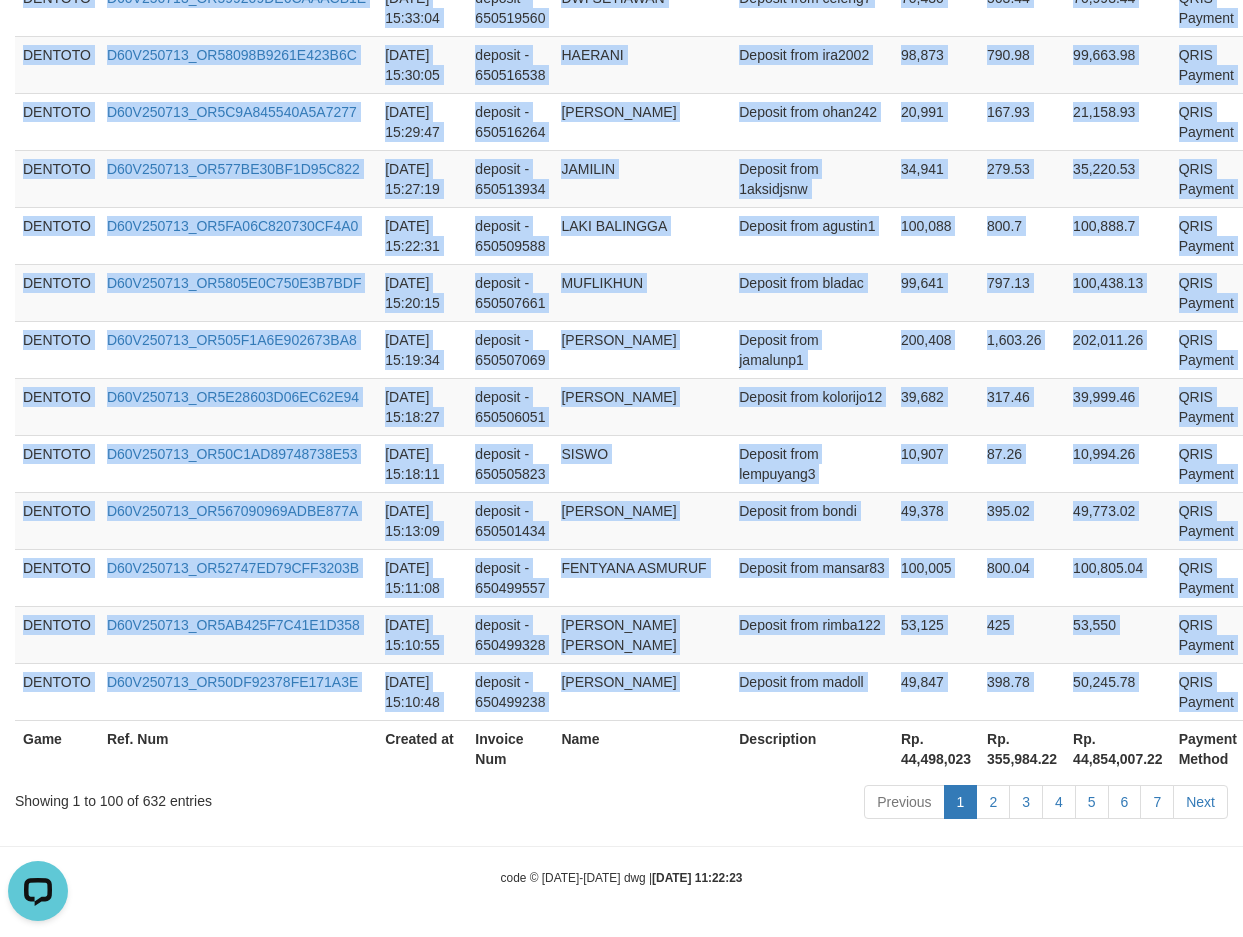 copy on "DENTOTO D60V250713_OR54FB0021039AD8385 [DATE] 16:53:23 deposit - 650599157 SYURIANI IDORA Deposit from wandaxx 50,036 400.29 50,436.29 QRIS Payment P   DENTOTO D60V250713_OR54F0EFF59107943F2 [DATE] 16:52:29 deposit - 650598271 [PERSON_NAME] from madi123 130,060 1,040.48 131,100.48 QRIS Payment P   DENTOTO D60V250713_OR51772ED9ACC13E104 [DATE] 16:52:16 deposit - 650598047 [PERSON_NAME] from [PERSON_NAME] 50,164 401.31 50,565.31 QRIS Payment P   DENTOTO D60V250713_OR5036B7CACE83FB1F8 [DATE] 16:51:42 deposit - 650597456 [PERSON_NAME] Deposit from rebel296 50,380 403.04 50,783.04 QRIS Payment P   DENTOTO D60V250713_OR5B28E9D05B422A9F6 [DATE] 16:51:29 deposit - 650597239 [PERSON_NAME] from lepii 19,447 155.58 19,602.58 QRIS Payment P   DENTOTO D60V250713_OR5E4826C1CF844F457 [DATE] 16:49:39 deposit - 650595364 [PERSON_NAME] from kaisar86 24,922 199.38 25,121.38 QRIS Payment P   DENTOTO D60V250713_OR5E018E87823051F92 [DATE] 16:49:17 deposit - 650594976 PURNAWARMAN Deposit ..." 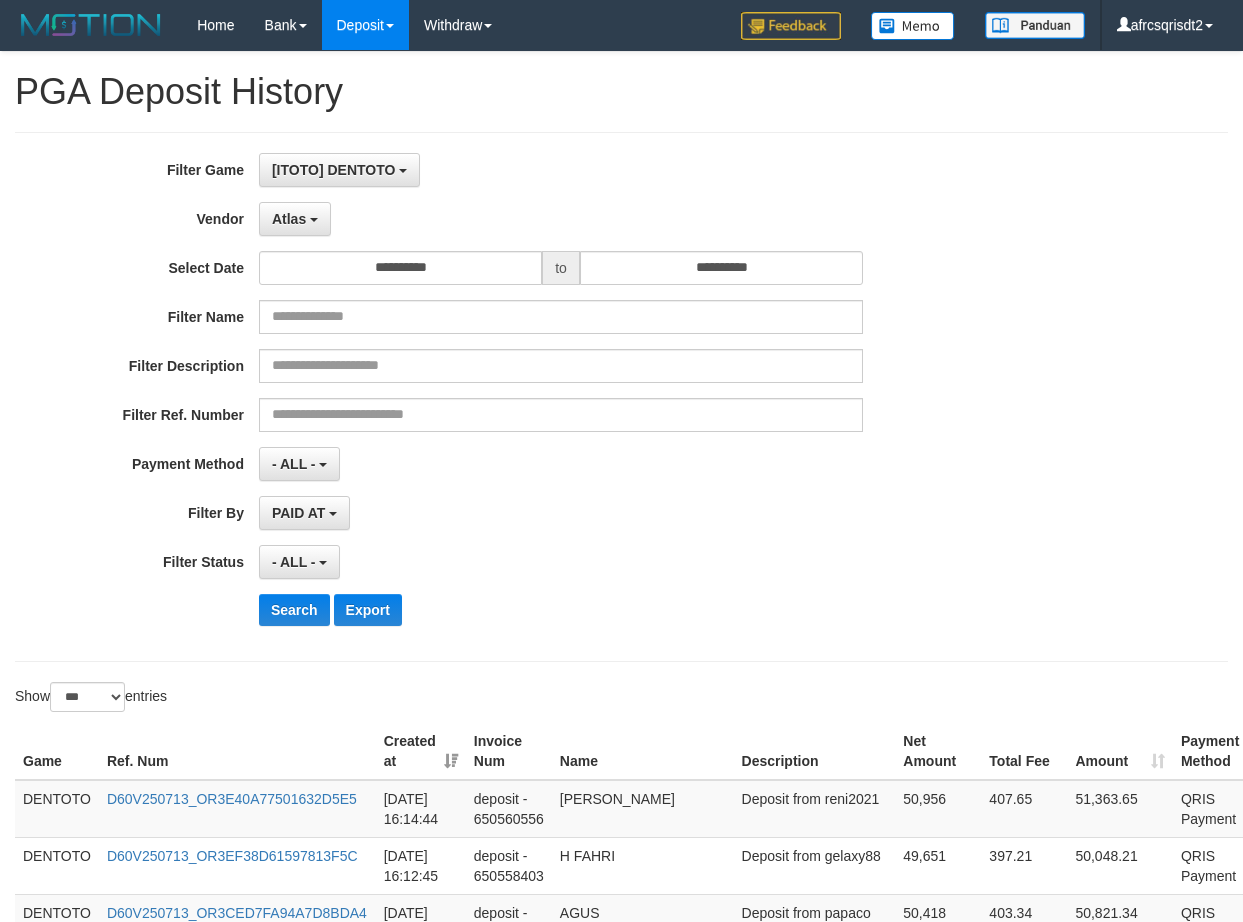 select on "**********" 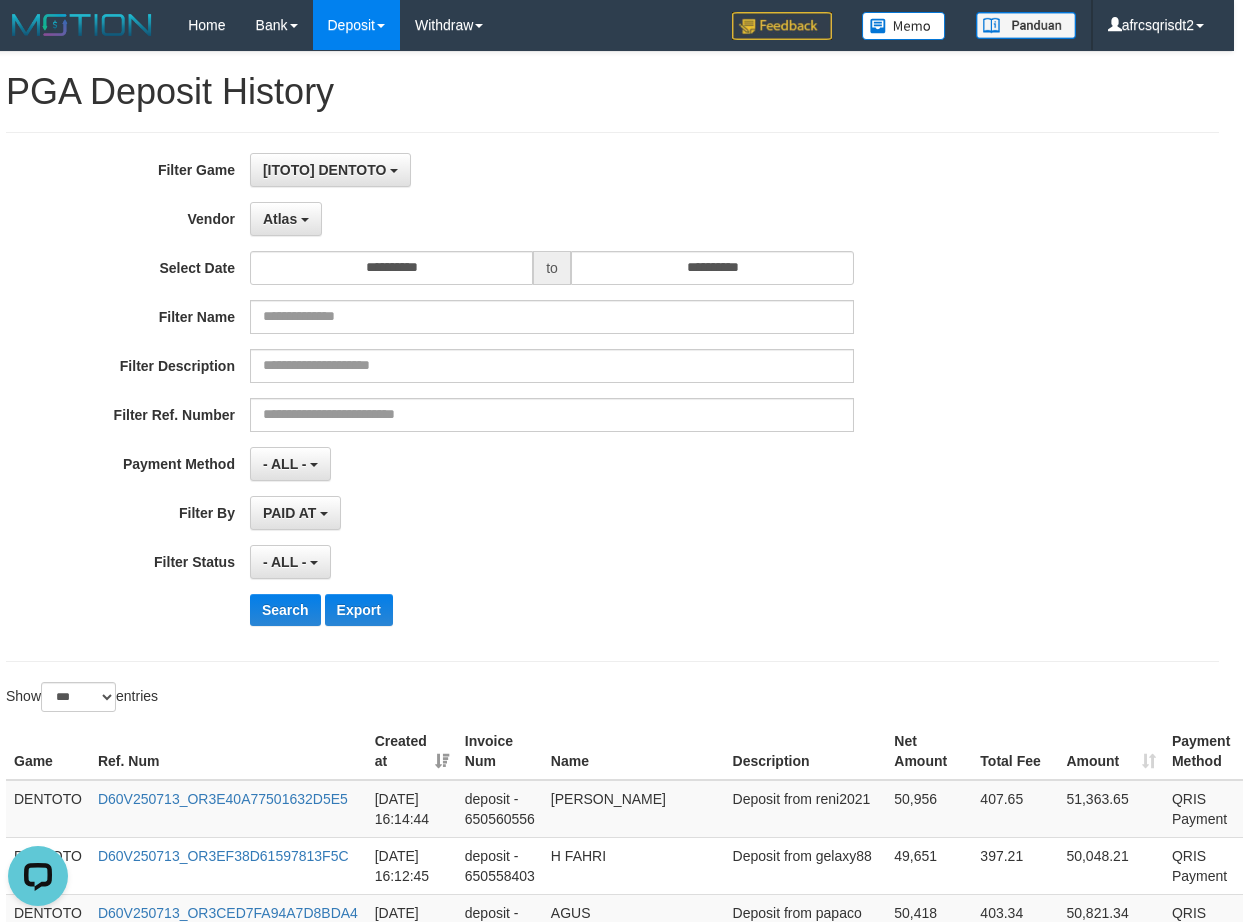 scroll, scrollTop: 0, scrollLeft: 0, axis: both 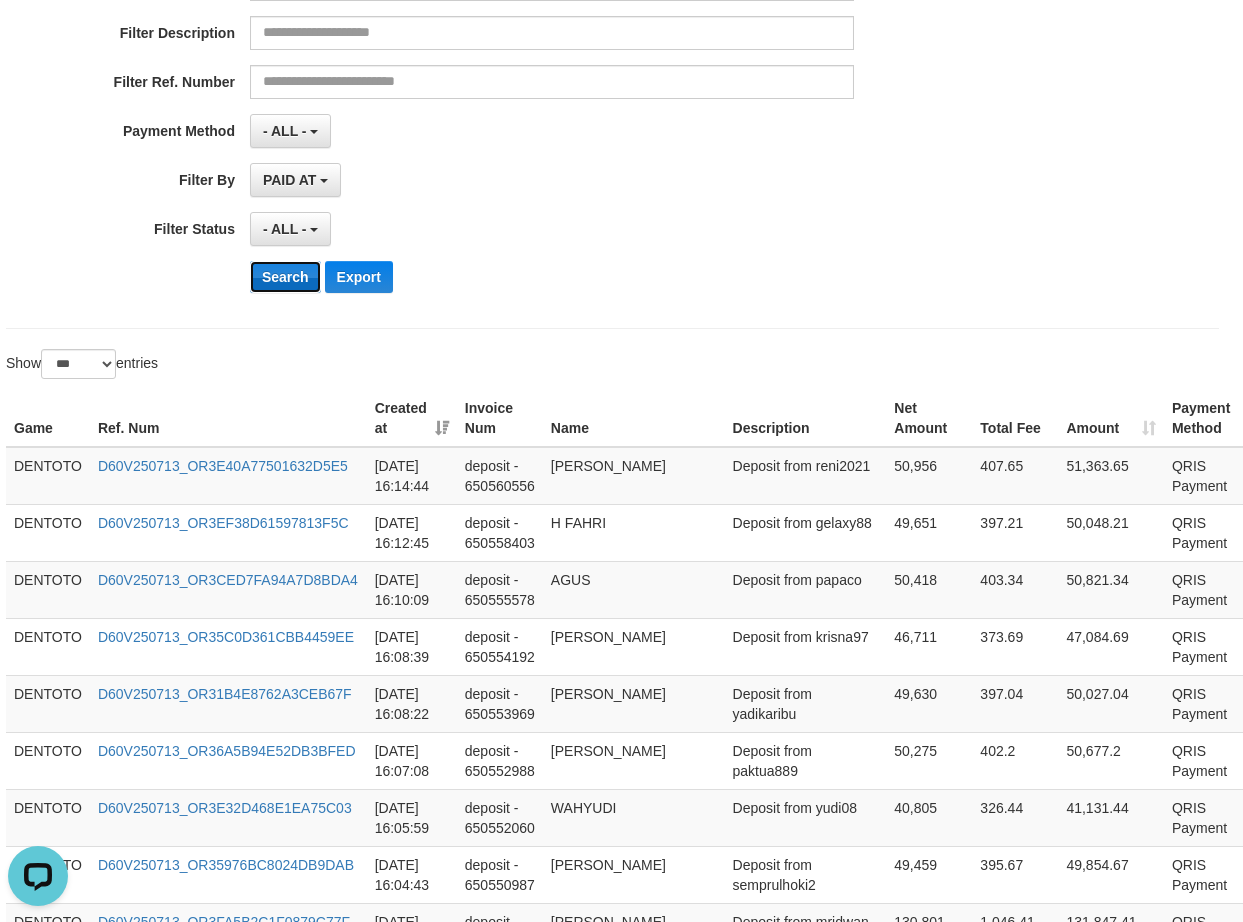 click on "Search" at bounding box center [285, 277] 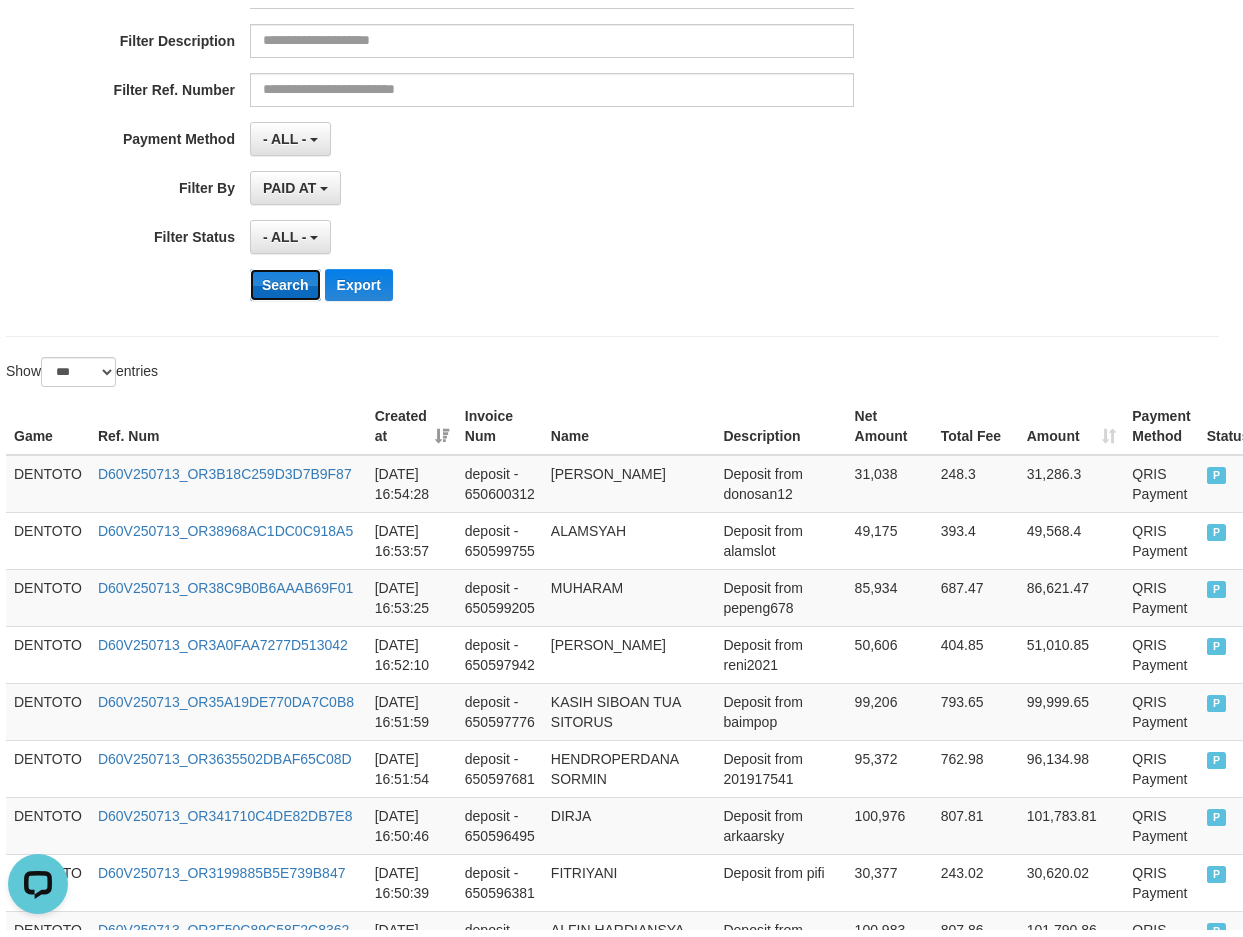 scroll, scrollTop: 333, scrollLeft: 0, axis: vertical 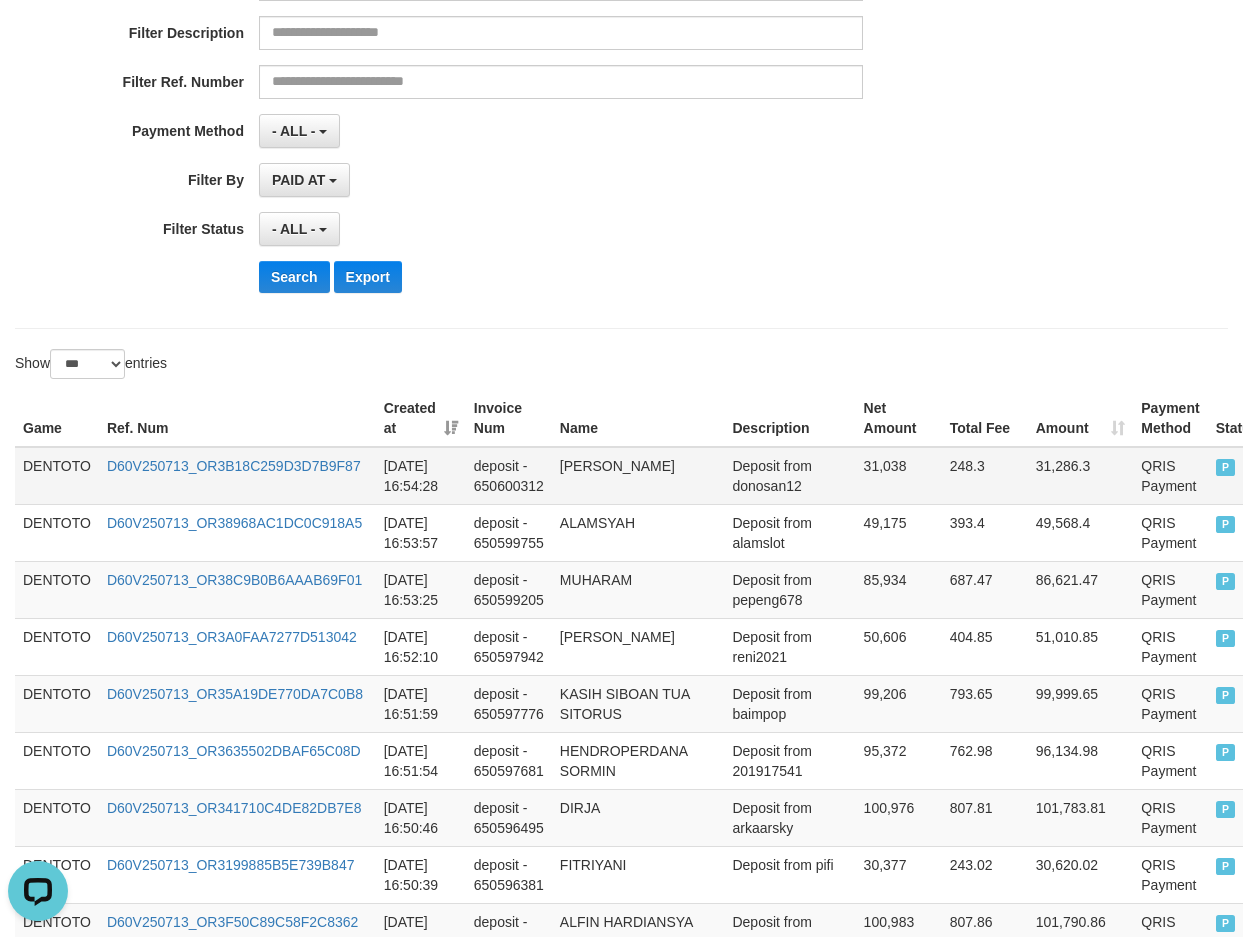 click on "DENTOTO" at bounding box center [57, 476] 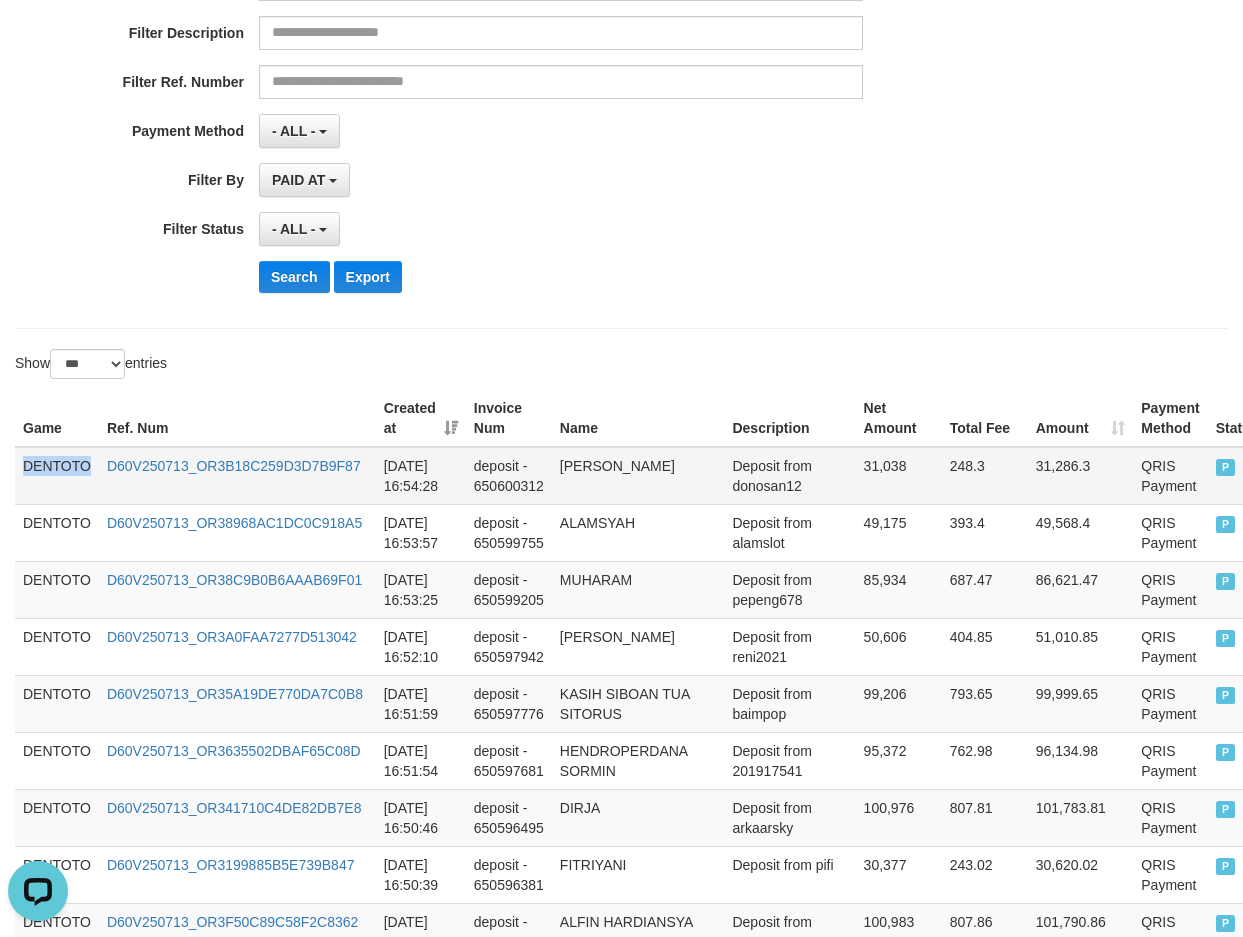 click on "DENTOTO" at bounding box center (57, 476) 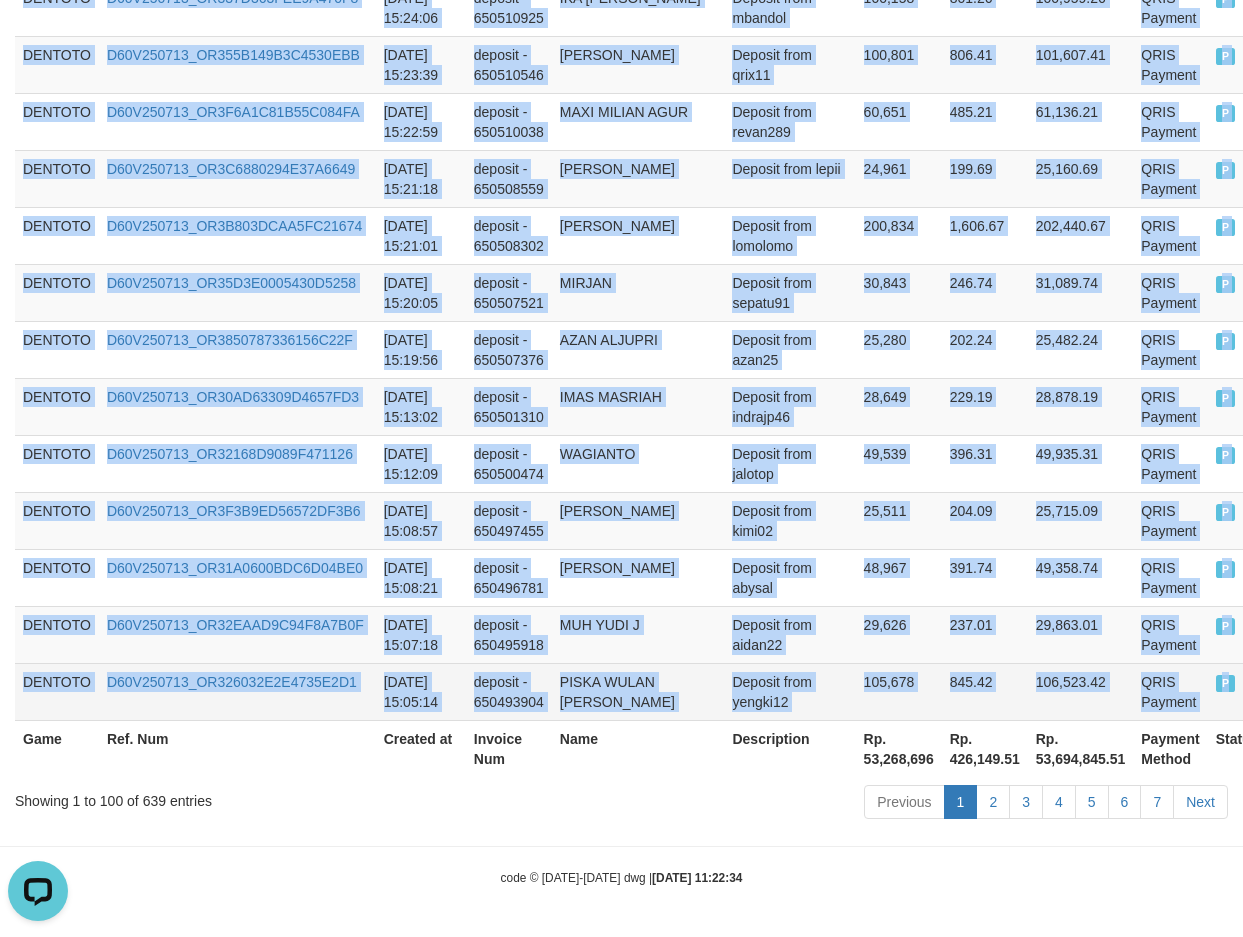 click on "P" at bounding box center [1237, 691] 